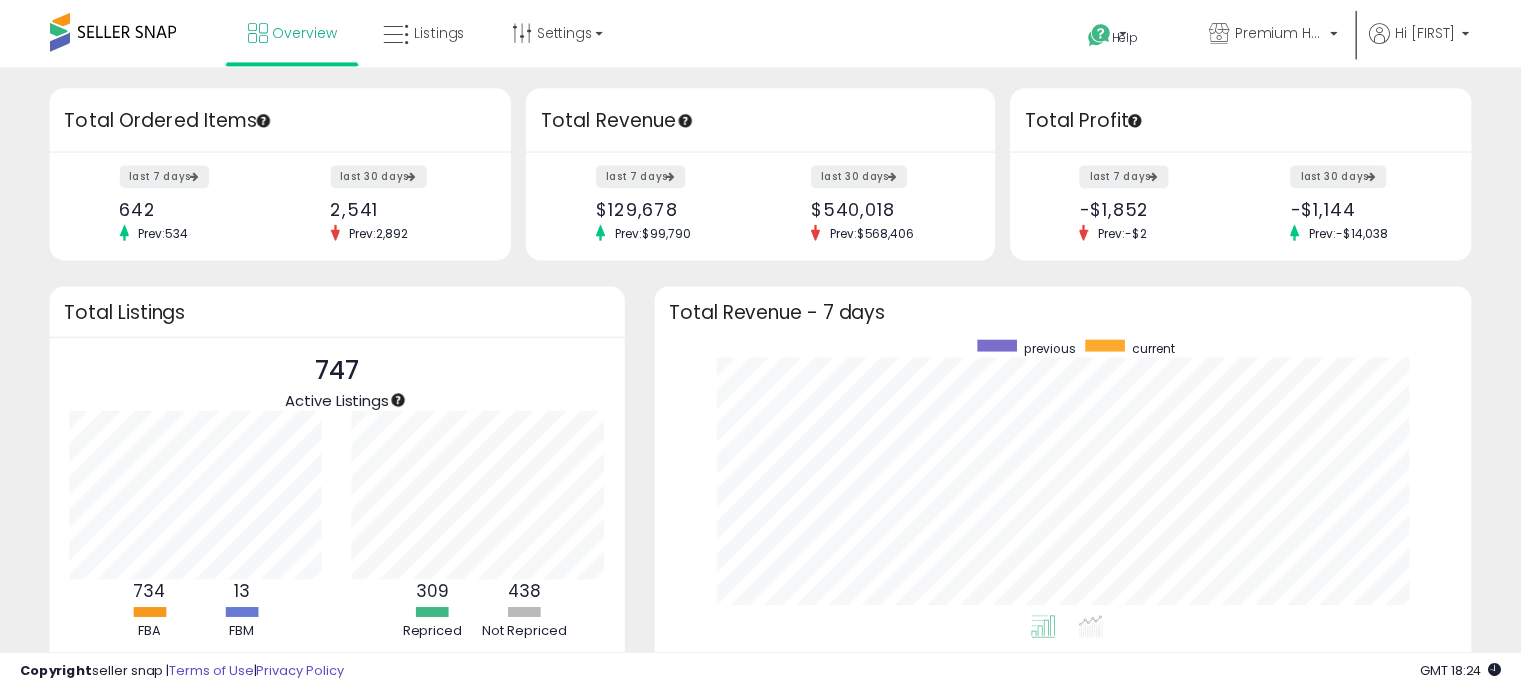 scroll, scrollTop: 0, scrollLeft: 0, axis: both 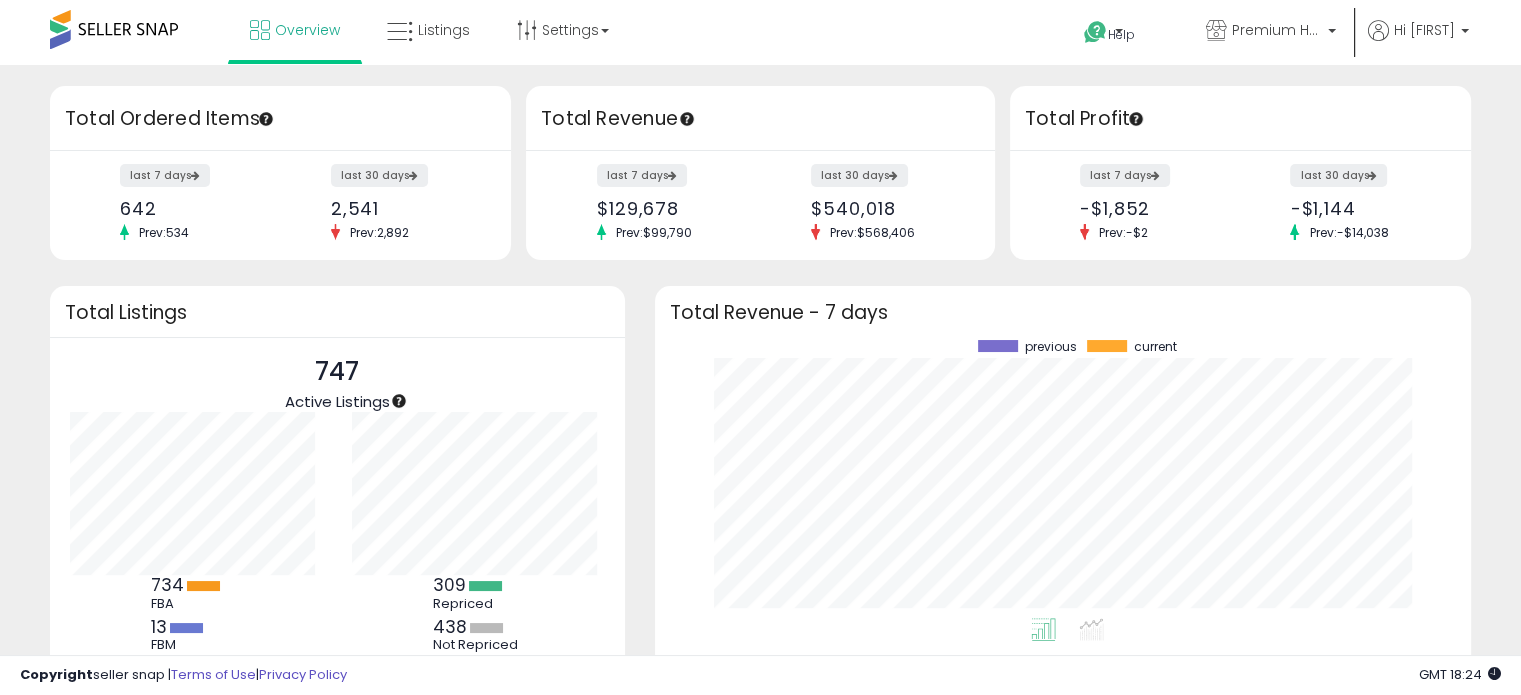 click on "Retrieving insights data..
Retrieving overview data..
Total Ordered Items
last 7 days
642
Prev:  534
last 30 days
2,541
Prev:  2,892" at bounding box center (760, 480) 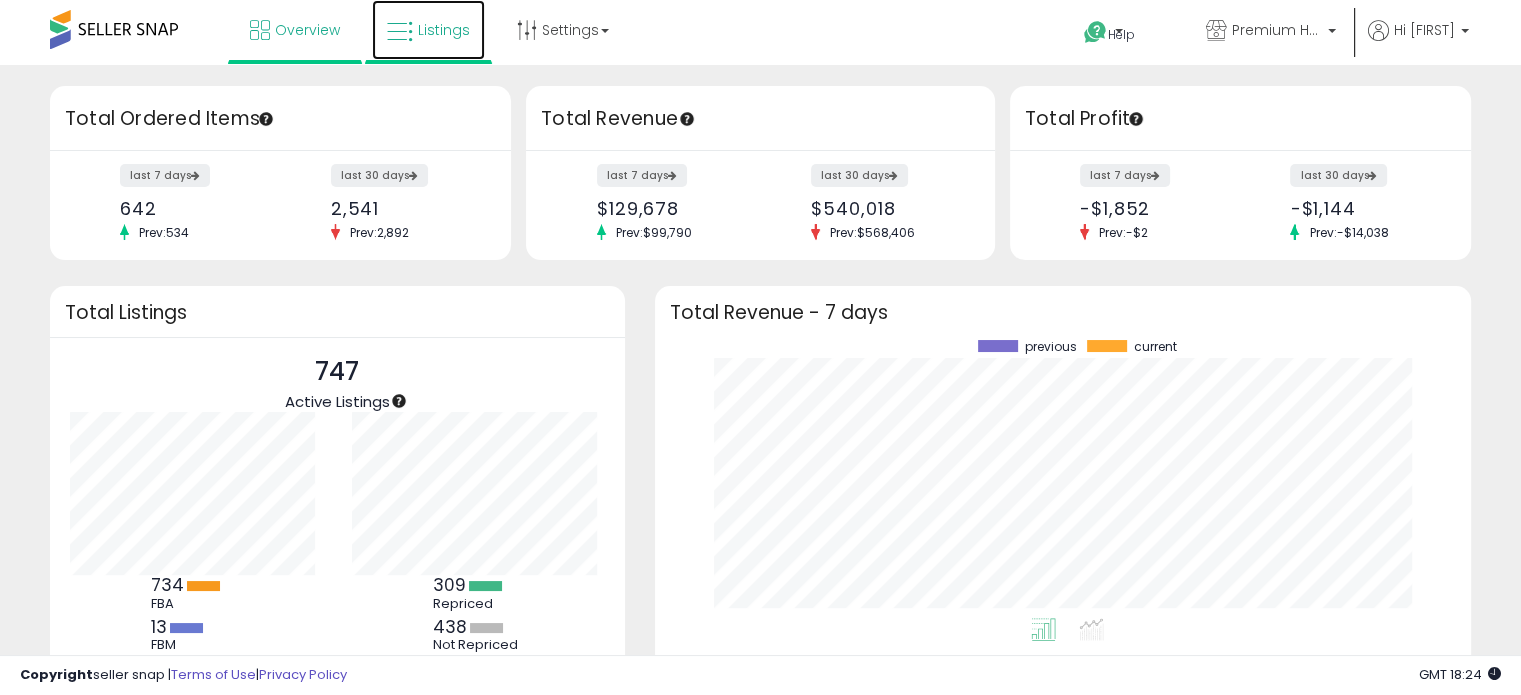 click on "Listings" at bounding box center (444, 30) 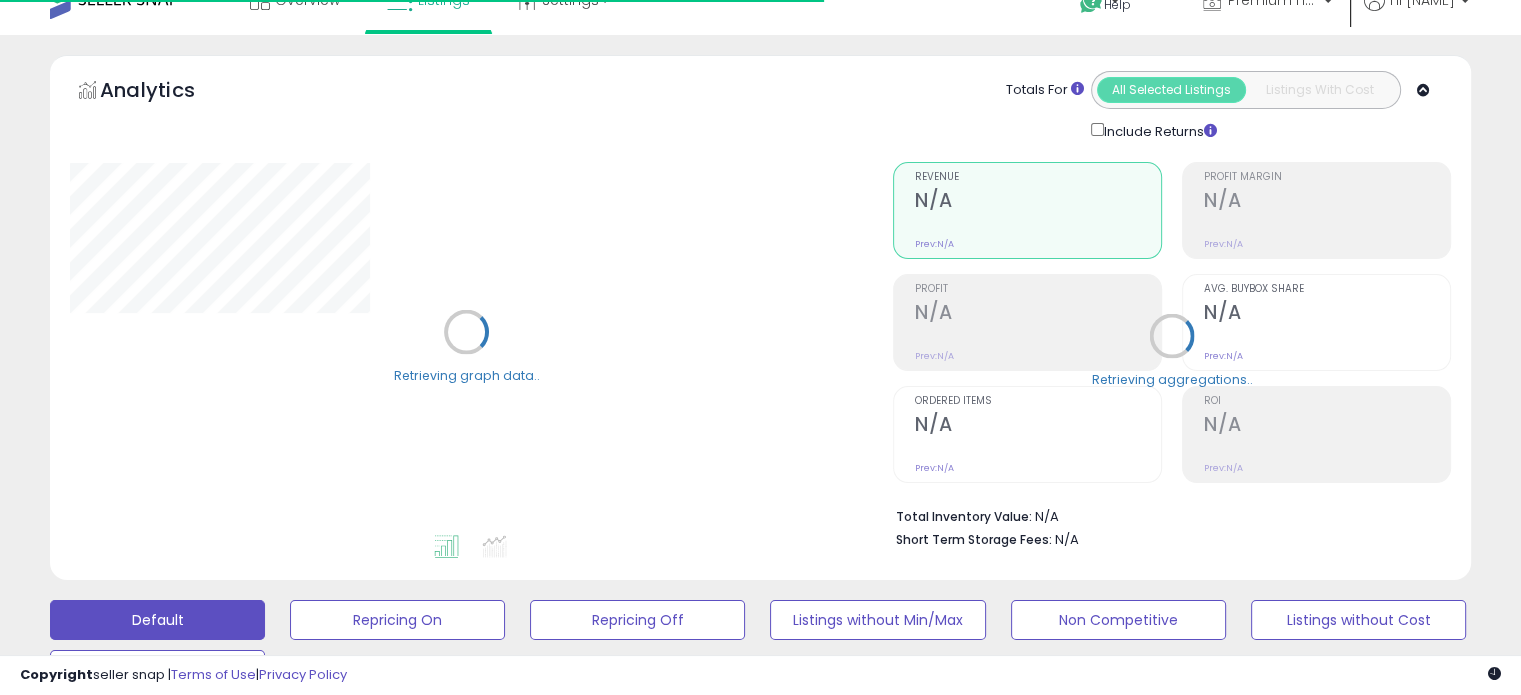 scroll, scrollTop: 414, scrollLeft: 0, axis: vertical 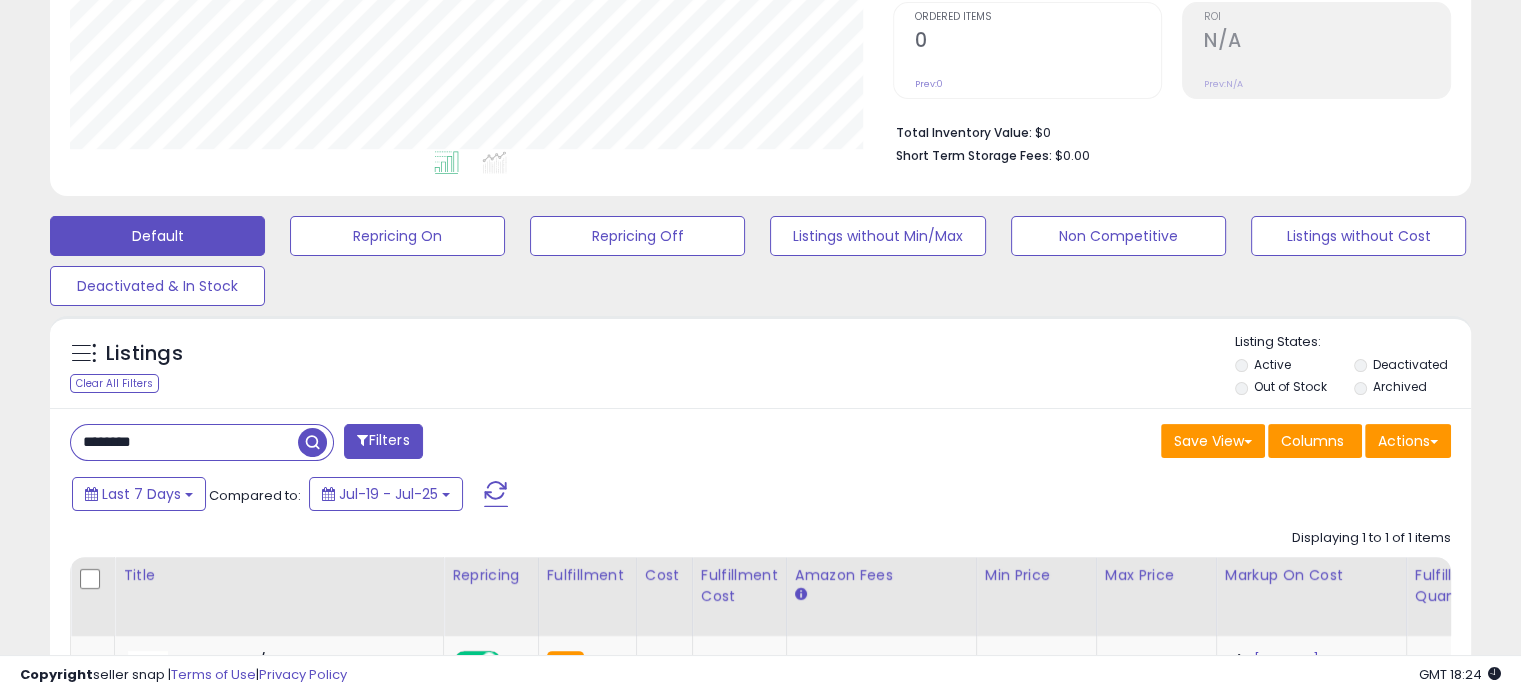click on "*******" at bounding box center [184, 442] 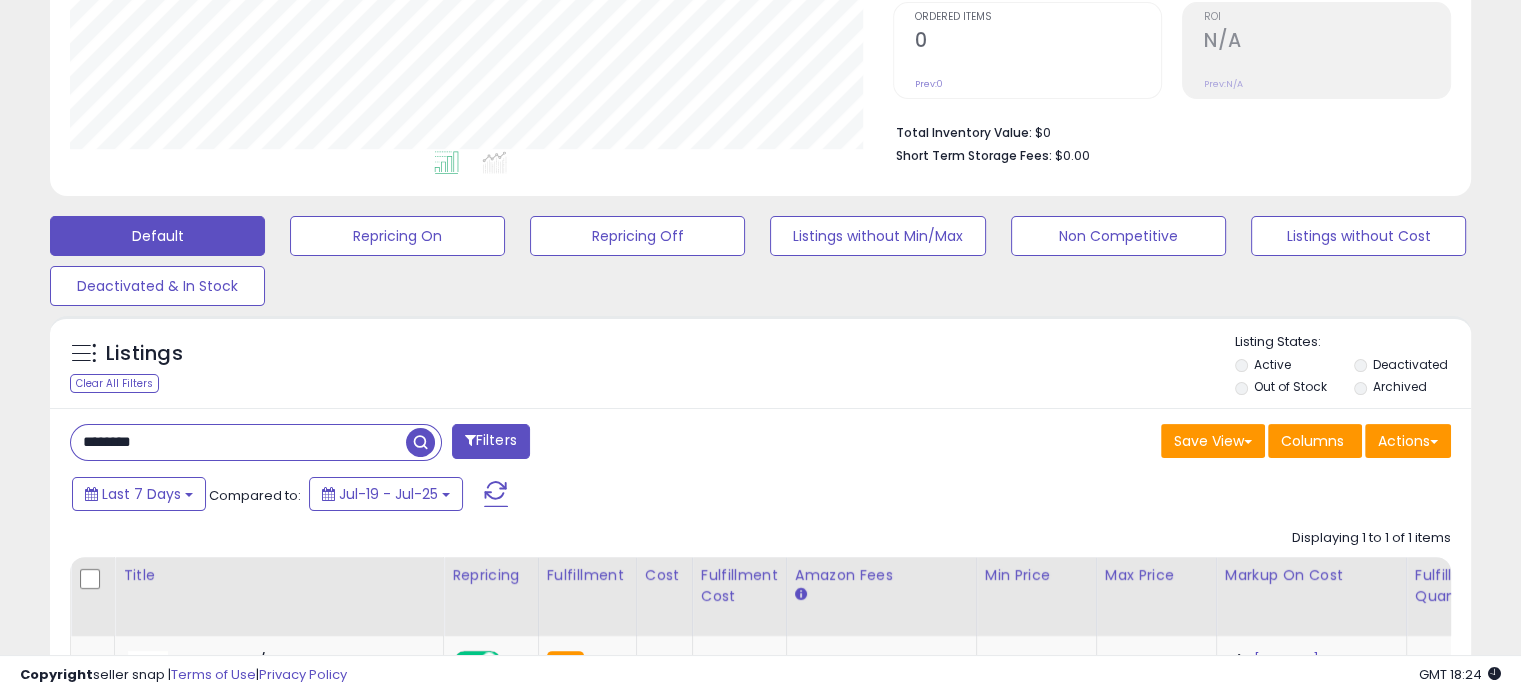 paste on "***" 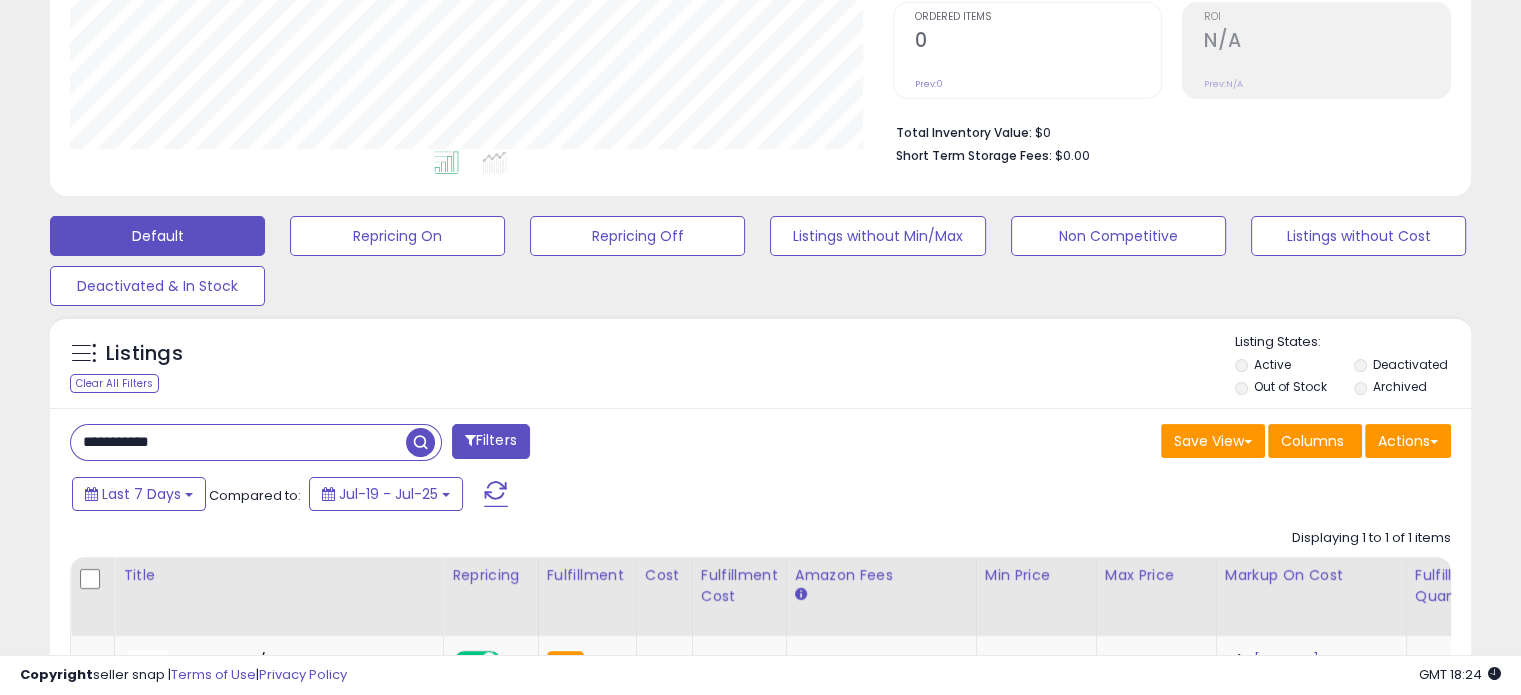click at bounding box center (420, 442) 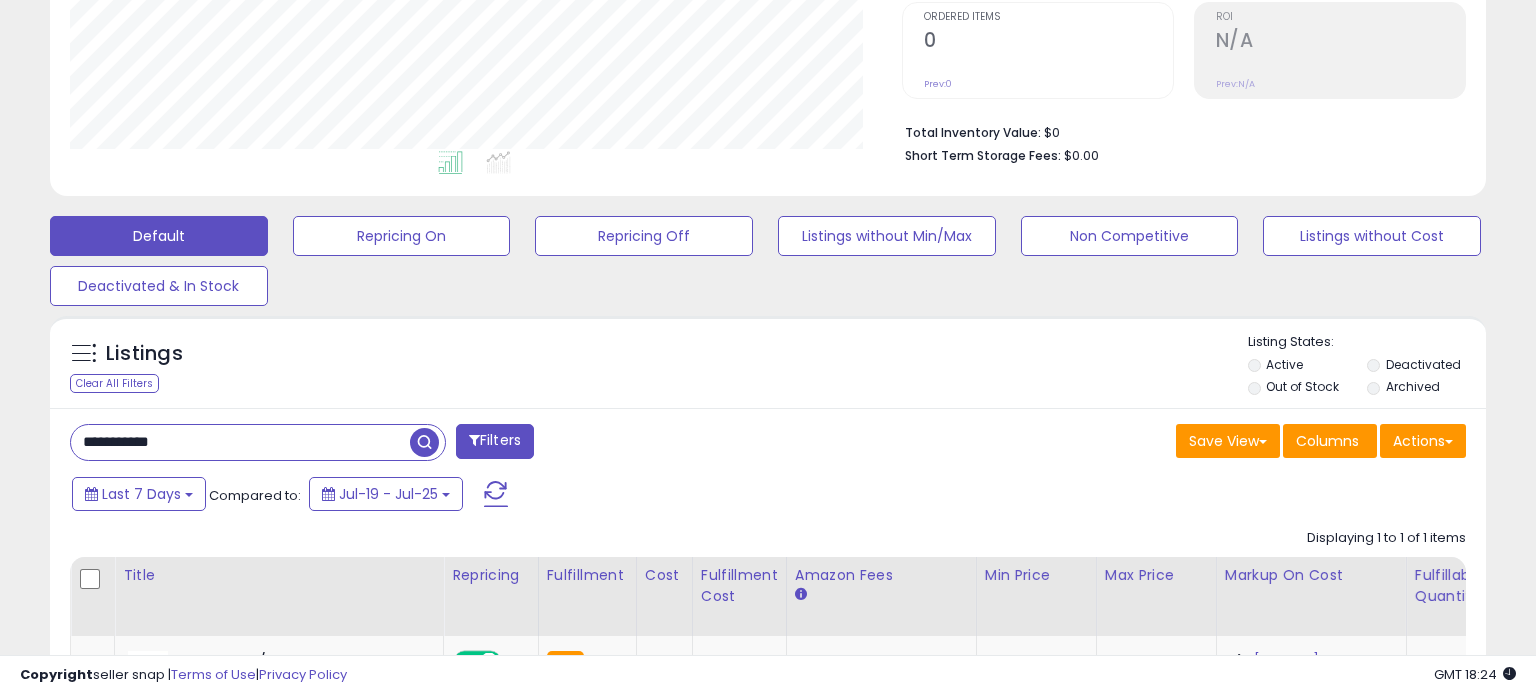 scroll, scrollTop: 999589, scrollLeft: 999168, axis: both 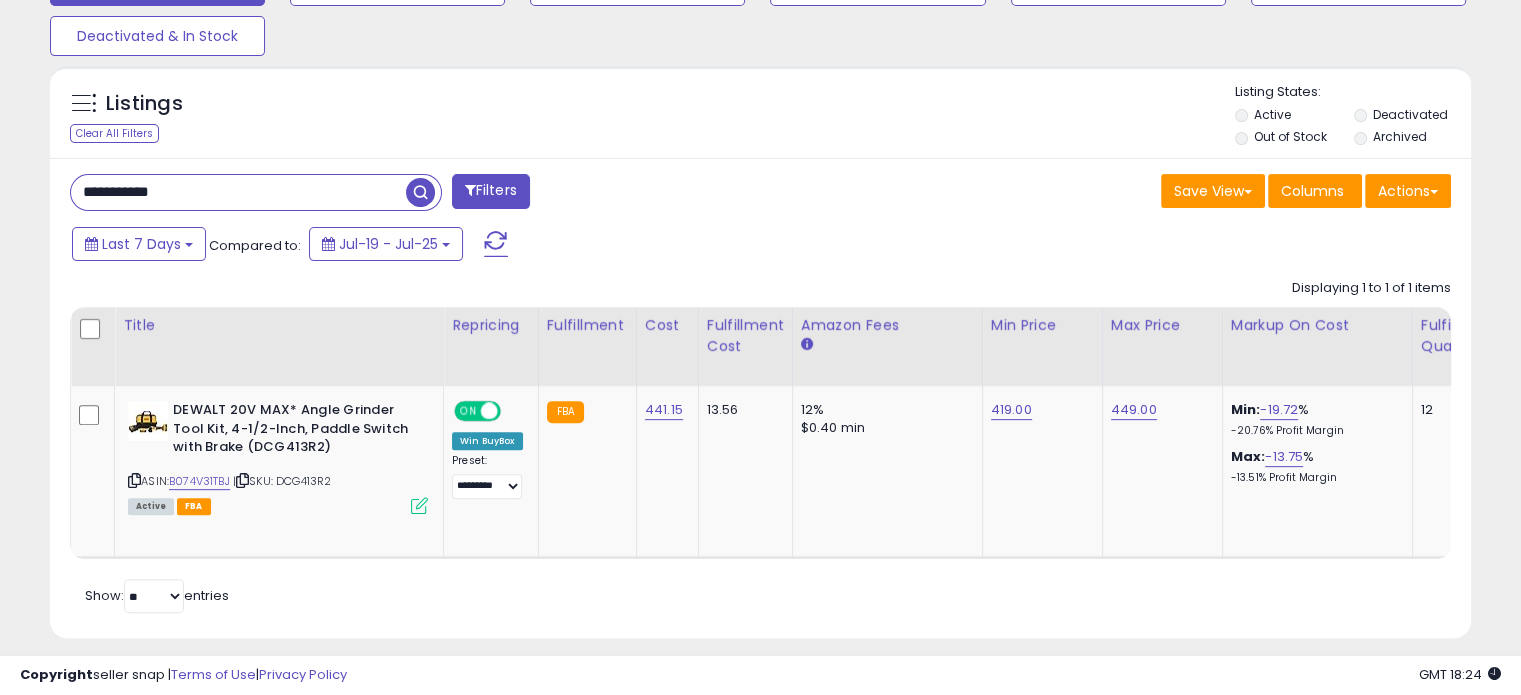 click on "**********" at bounding box center [238, 192] 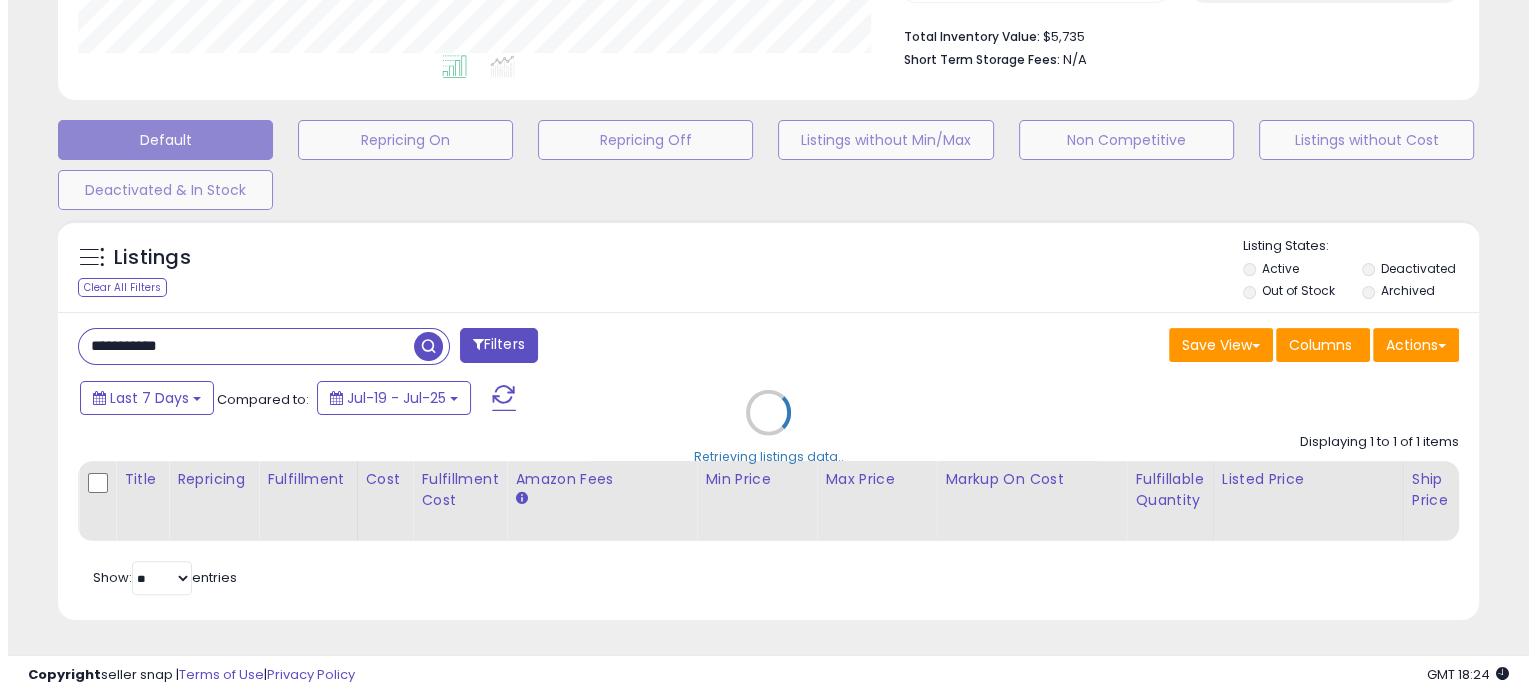 scroll, scrollTop: 524, scrollLeft: 0, axis: vertical 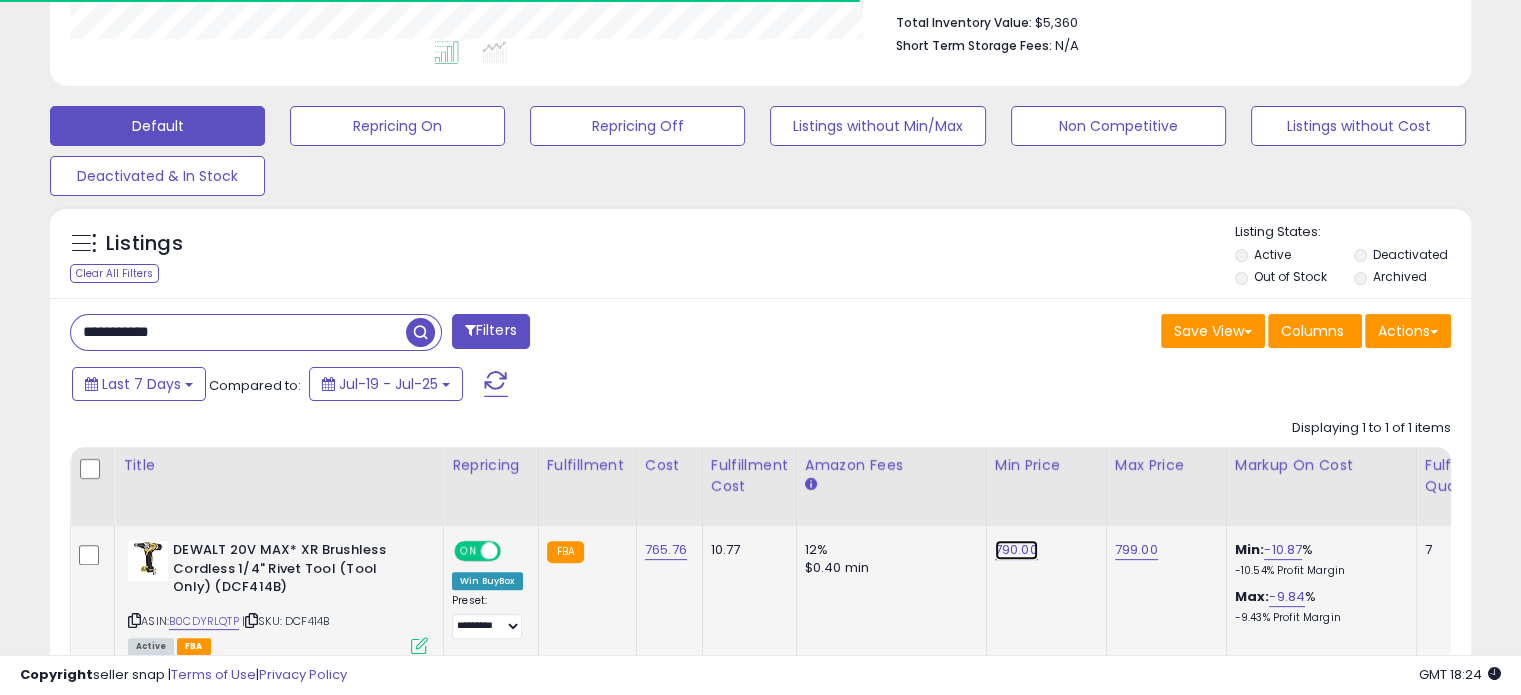 click on "790.00" at bounding box center (1016, 550) 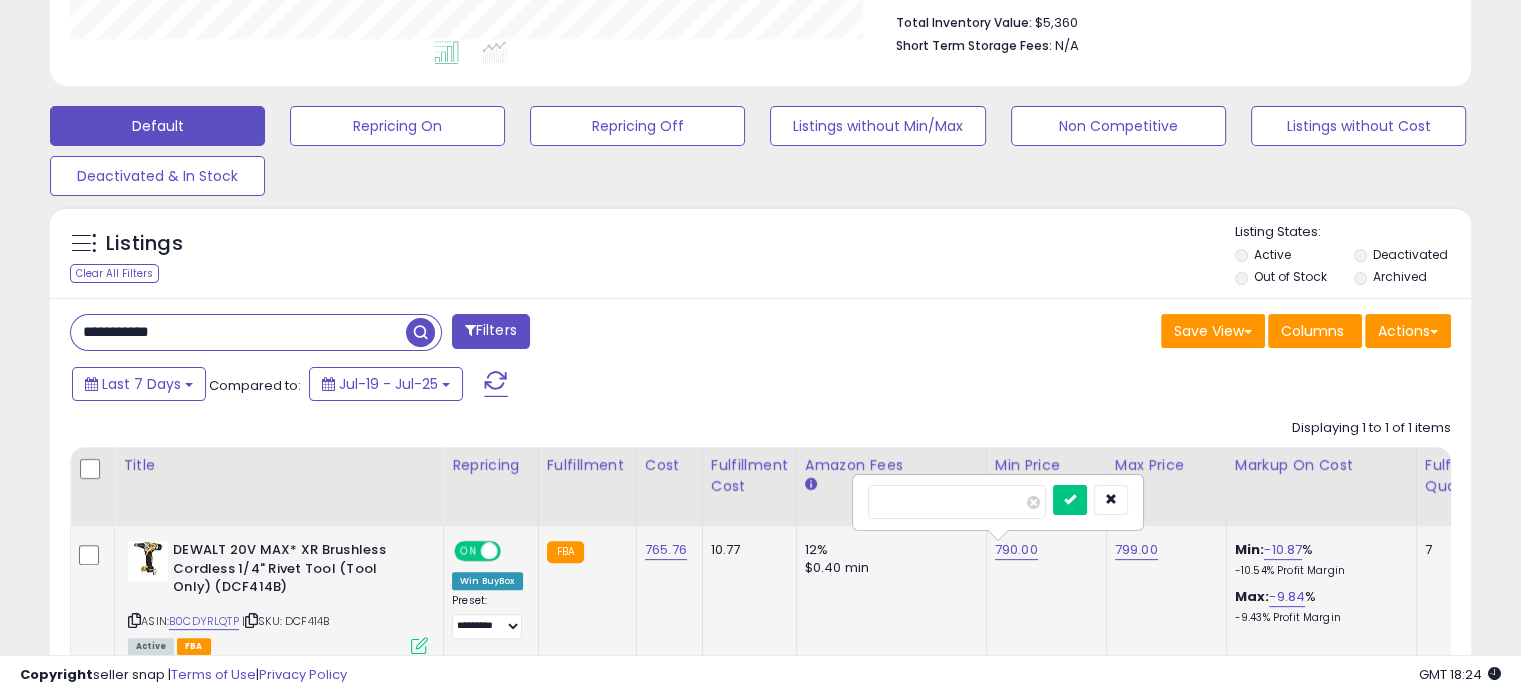 scroll, scrollTop: 999589, scrollLeft: 999176, axis: both 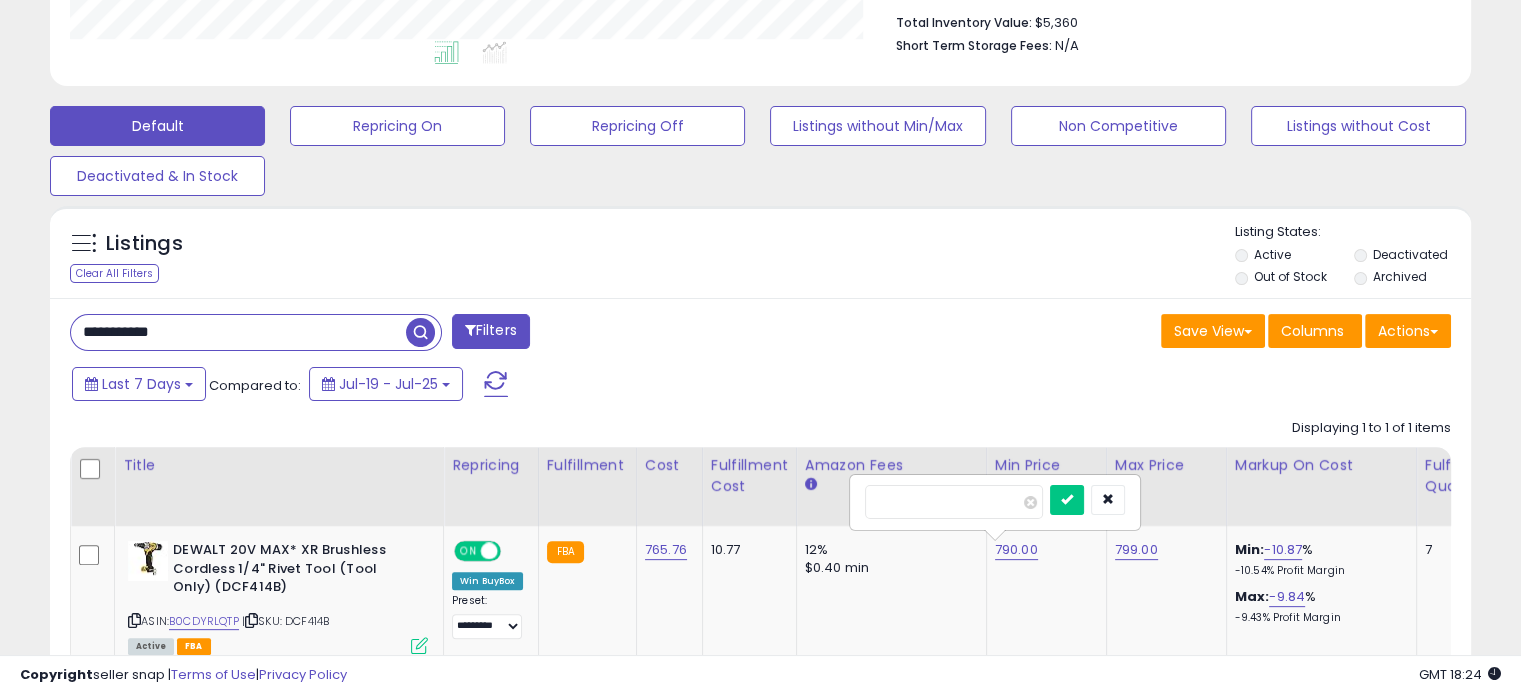 drag, startPoint x: 994, startPoint y: 502, endPoint x: 795, endPoint y: 516, distance: 199.49185 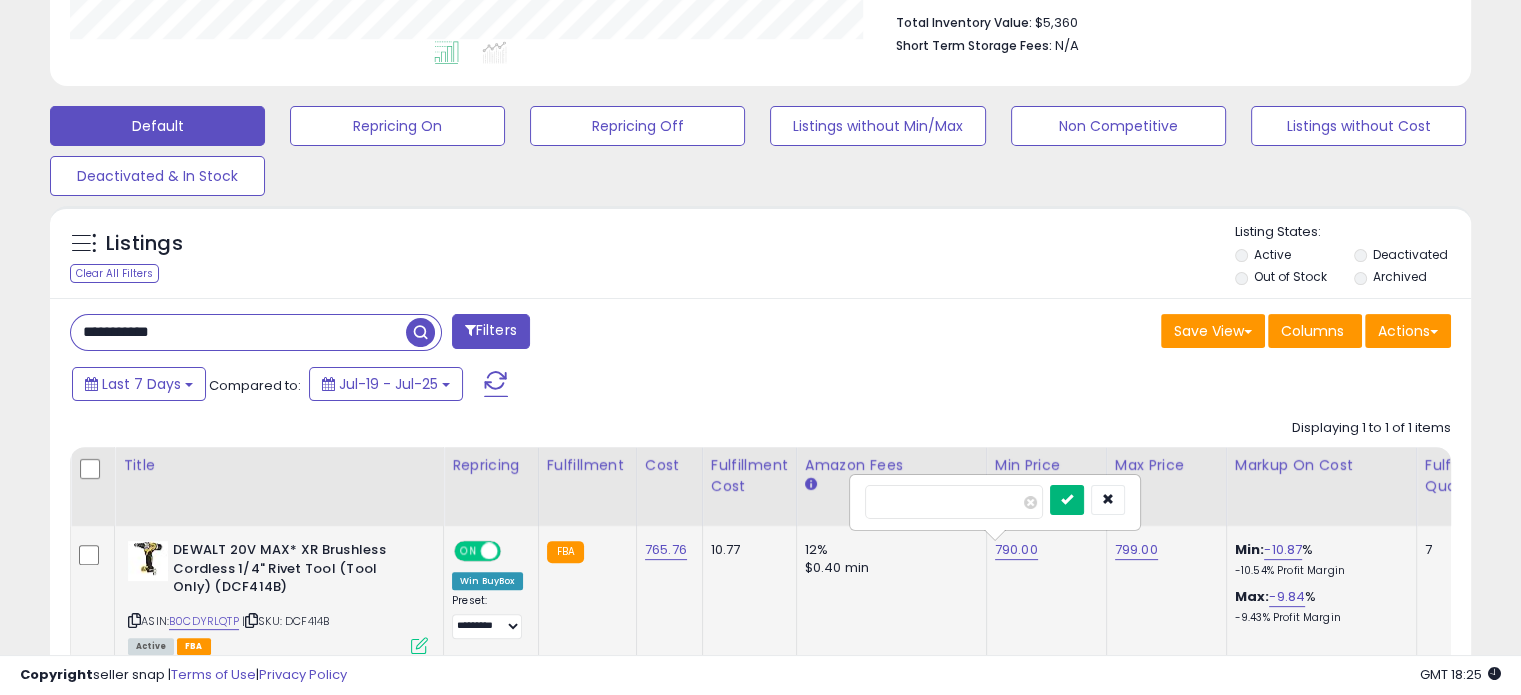 type on "***" 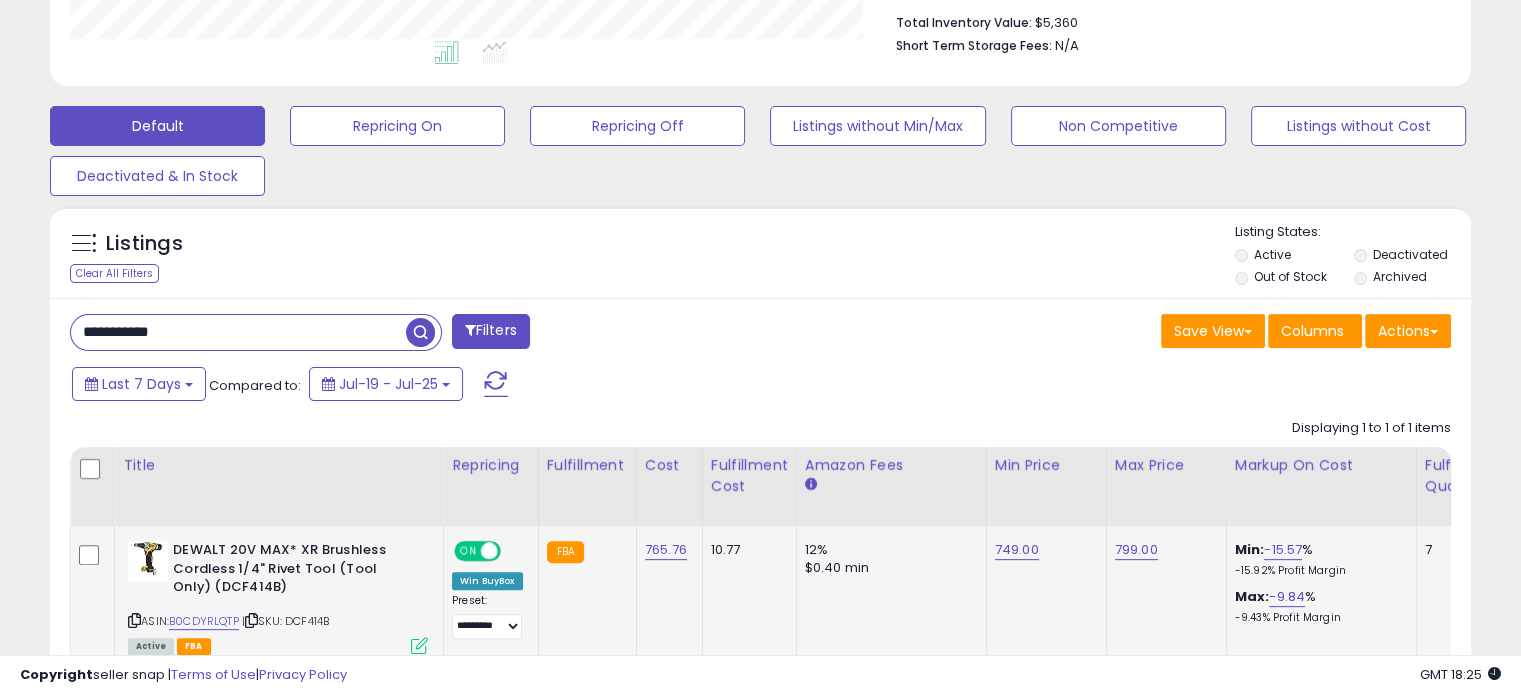 click on "**********" at bounding box center [760, 522] 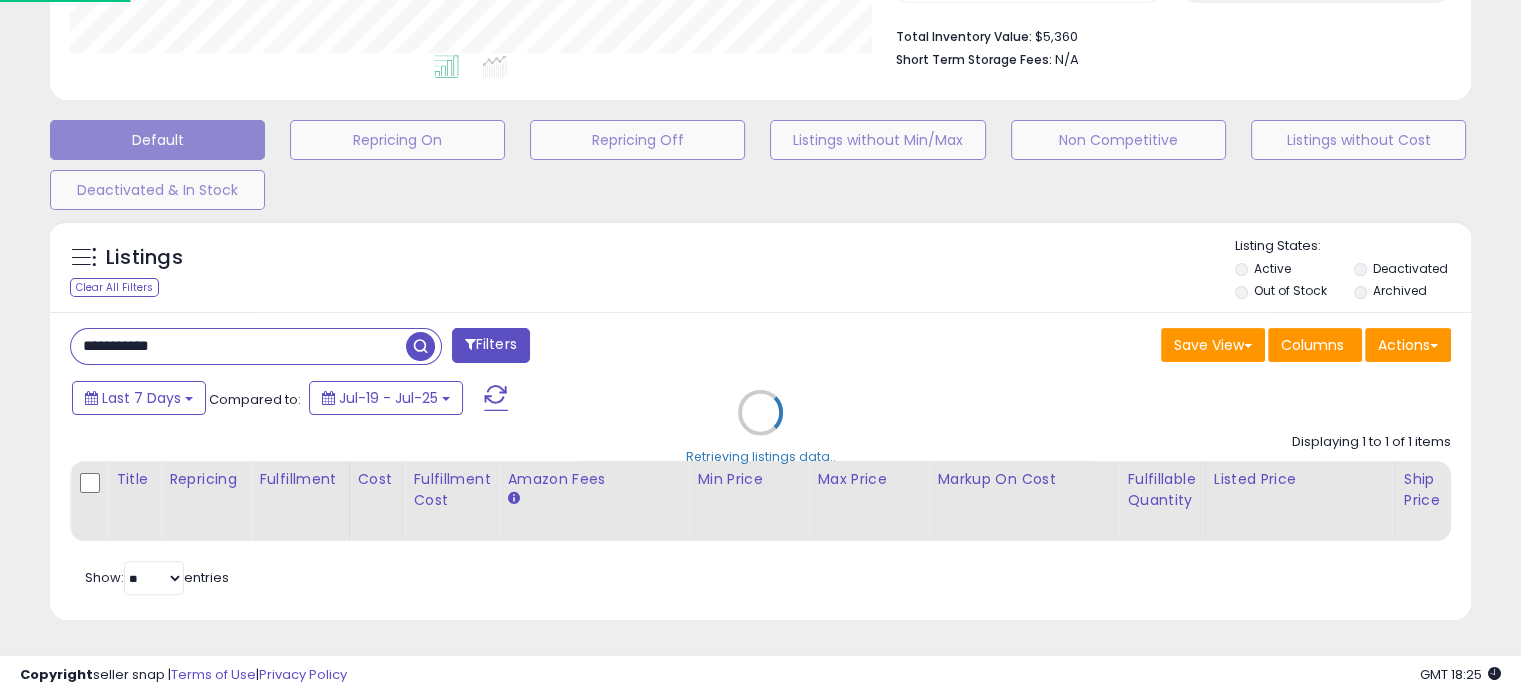 scroll, scrollTop: 999589, scrollLeft: 999168, axis: both 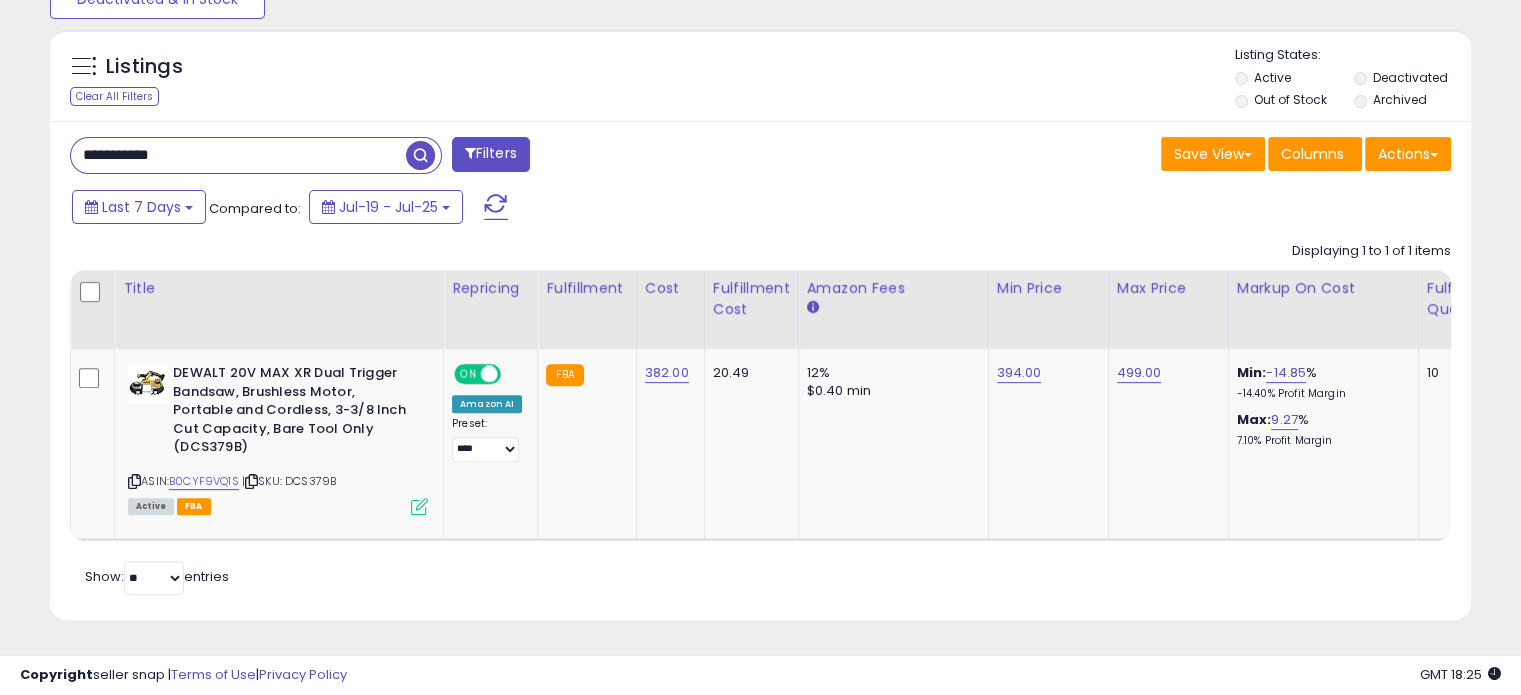 click on "**********" at bounding box center [238, 155] 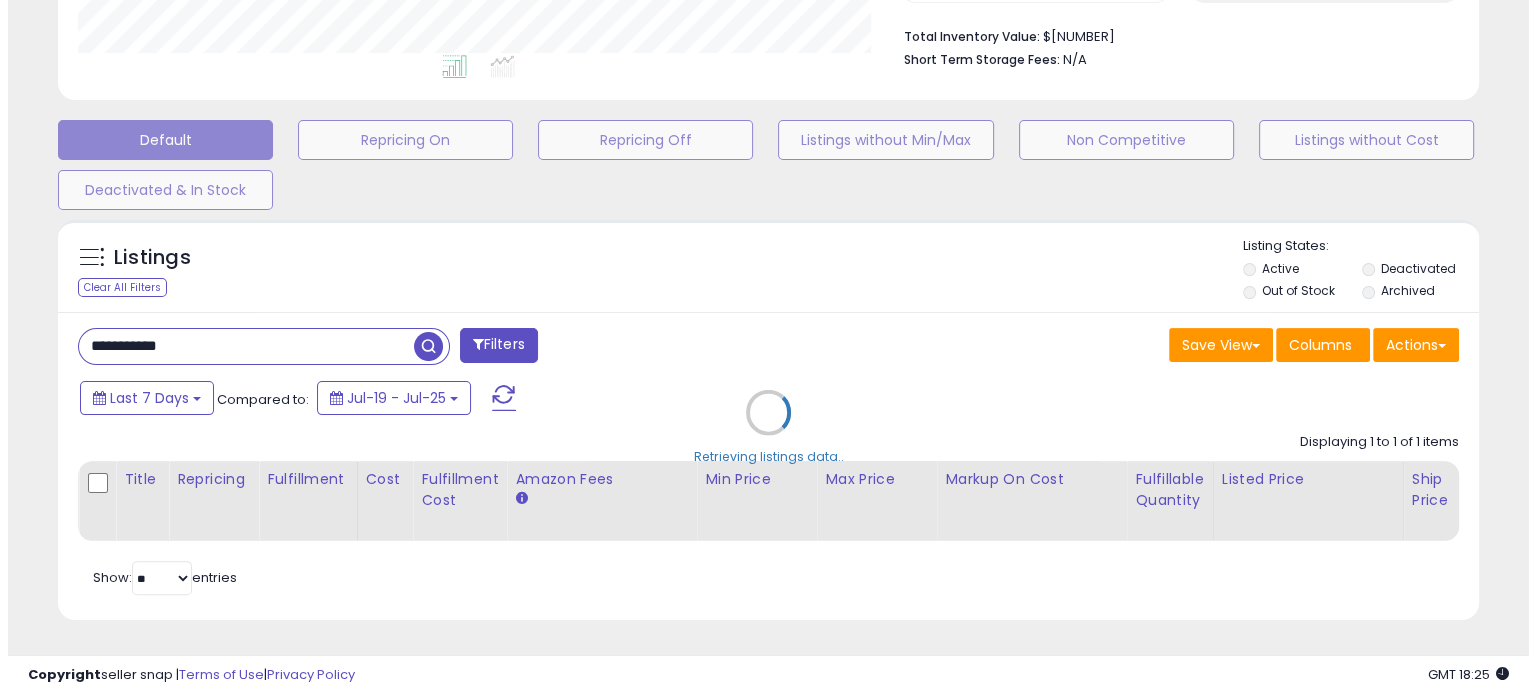 scroll, scrollTop: 524, scrollLeft: 0, axis: vertical 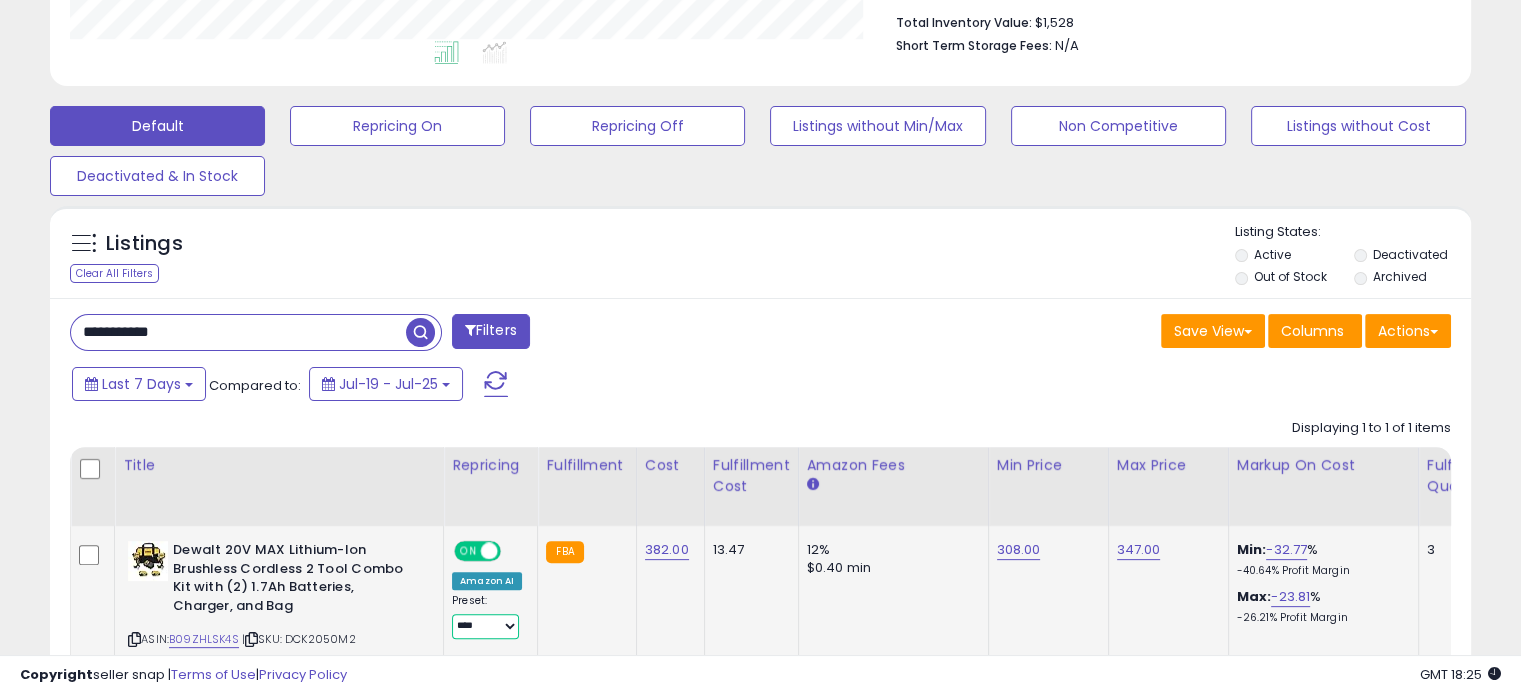 click on "**********" at bounding box center [485, 626] 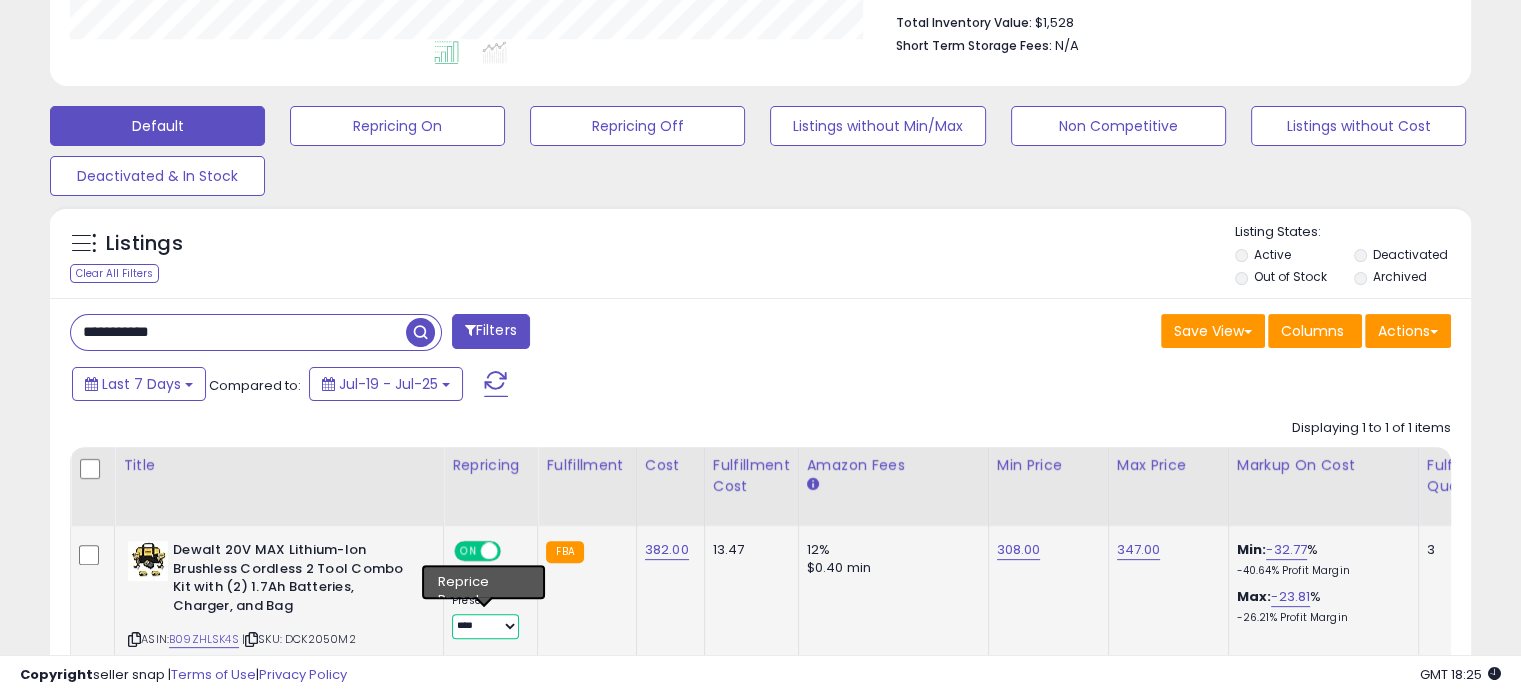 select on "*********" 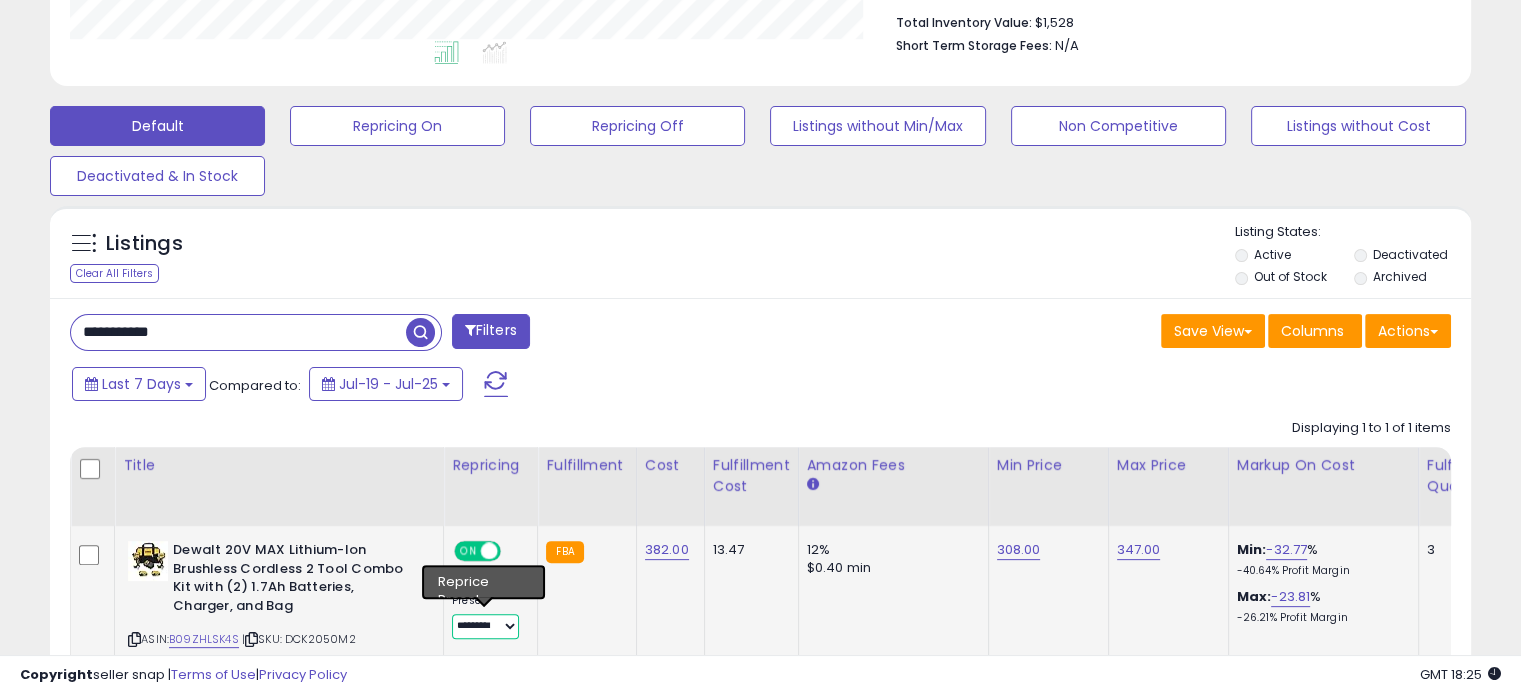 click on "**********" at bounding box center (485, 626) 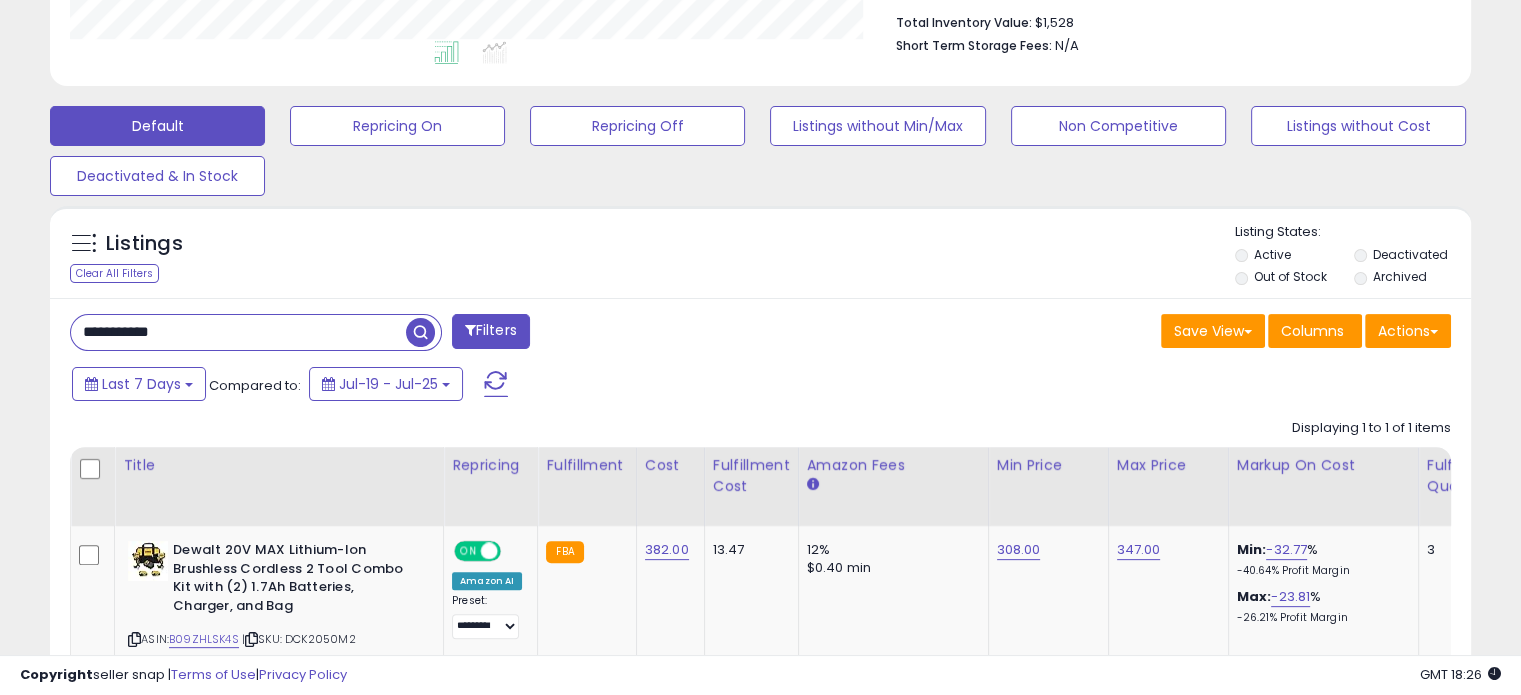 click on "**********" at bounding box center (238, 332) 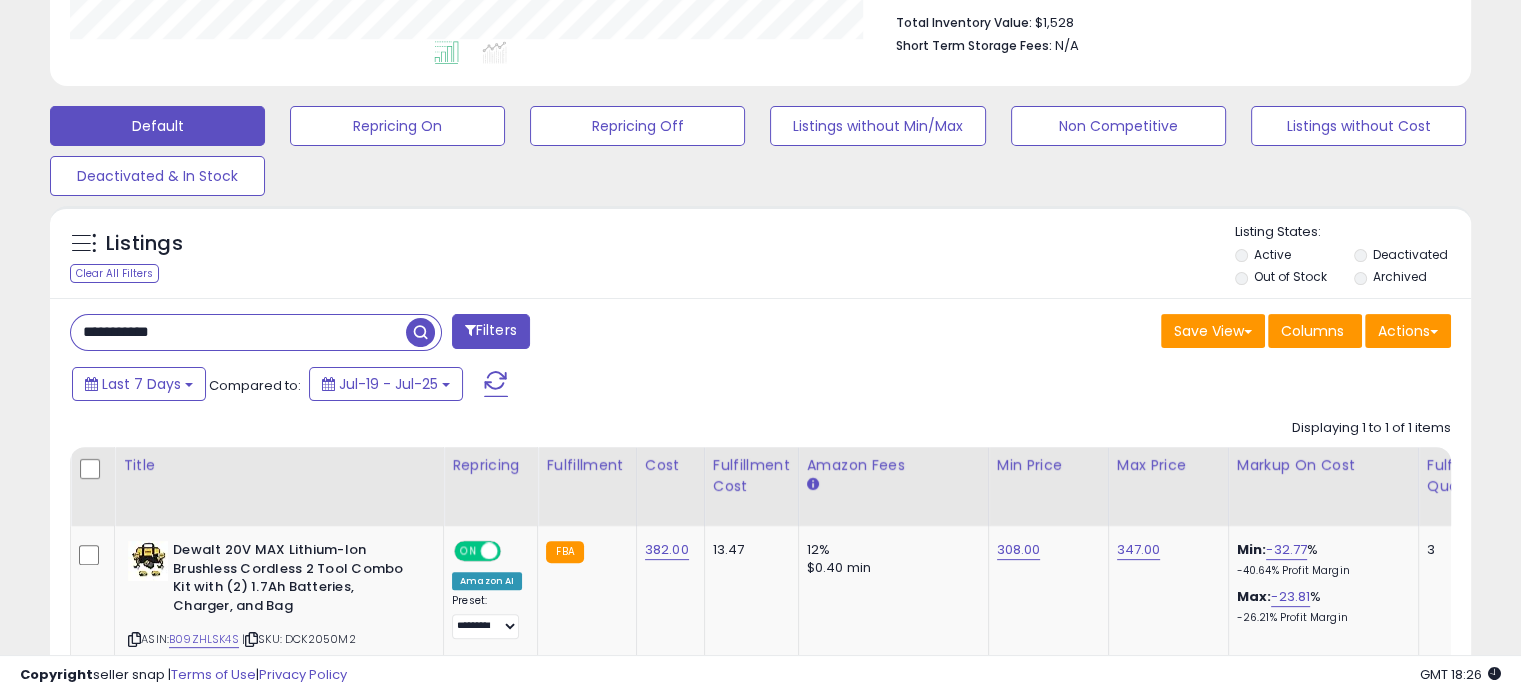 paste 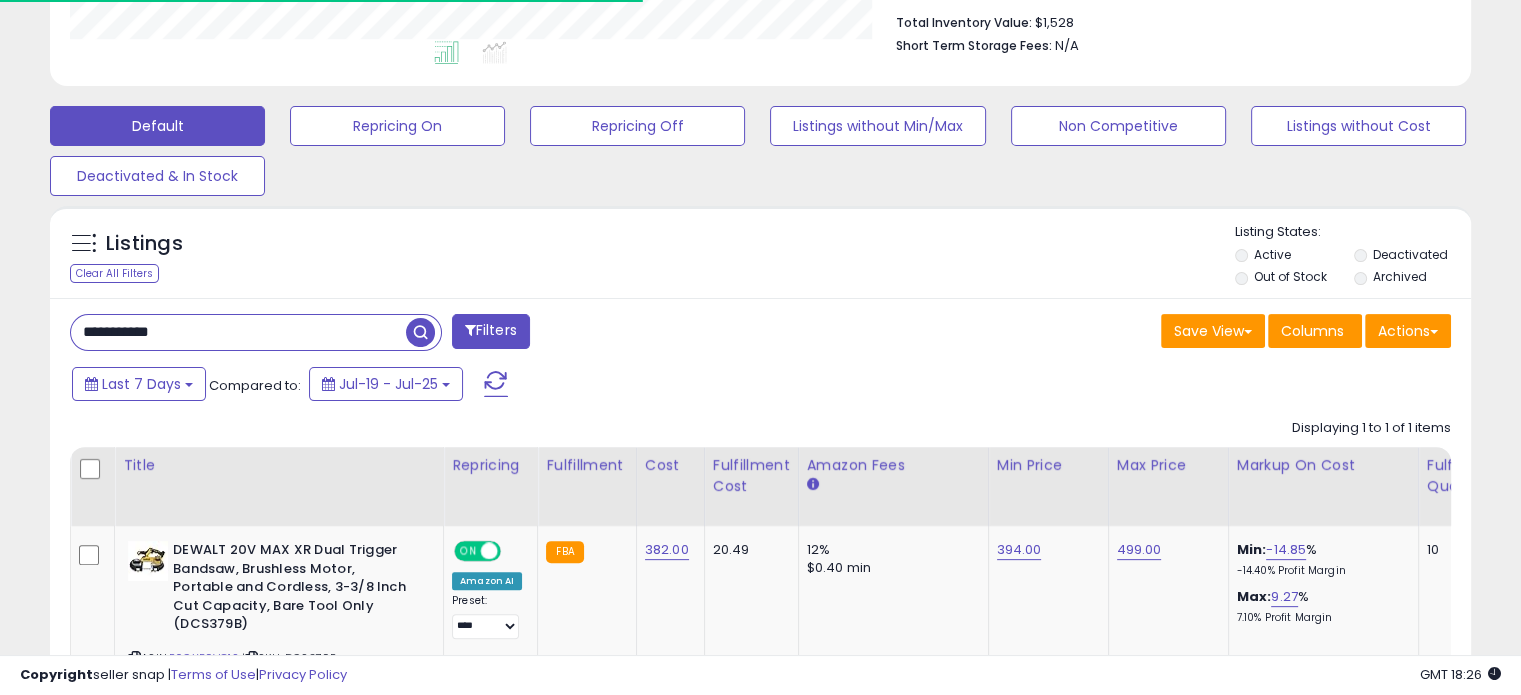scroll, scrollTop: 409, scrollLeft: 822, axis: both 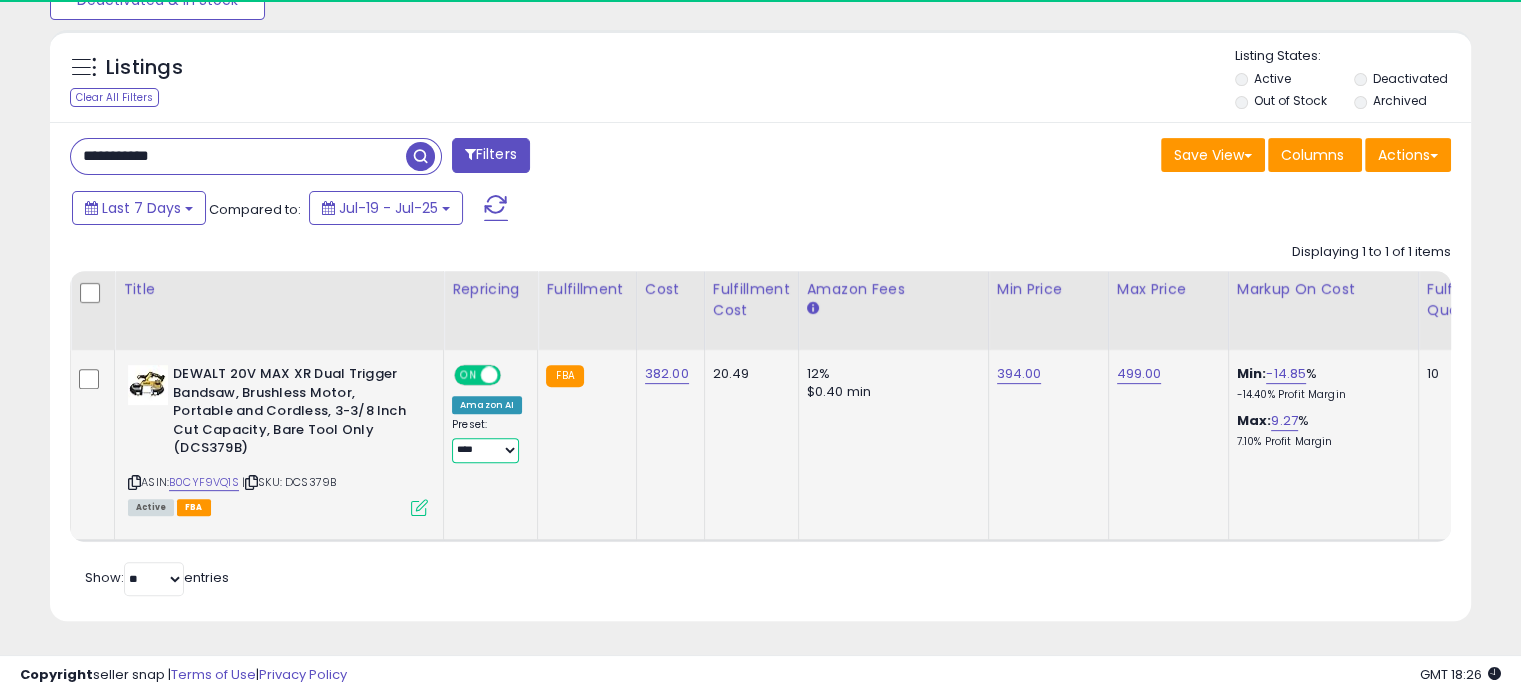 click on "**********" at bounding box center (485, 450) 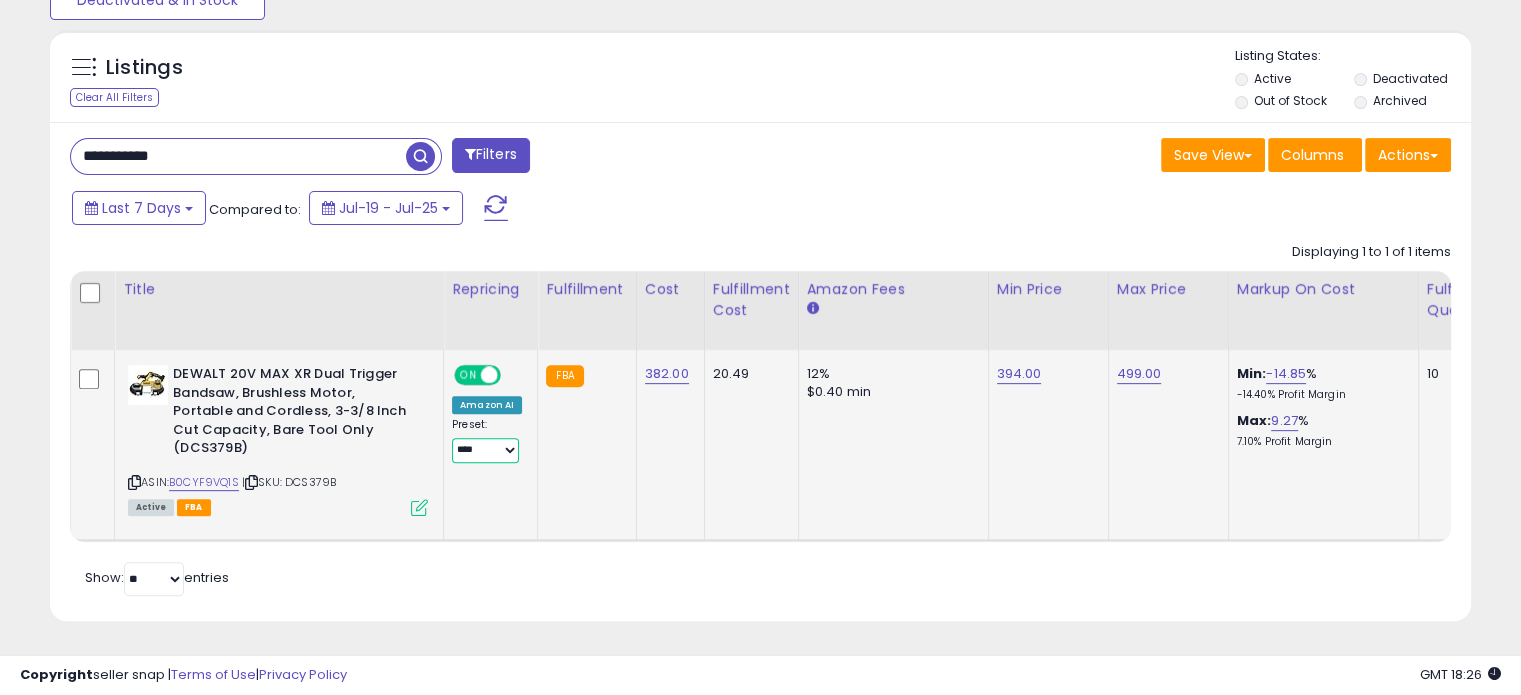 select on "*********" 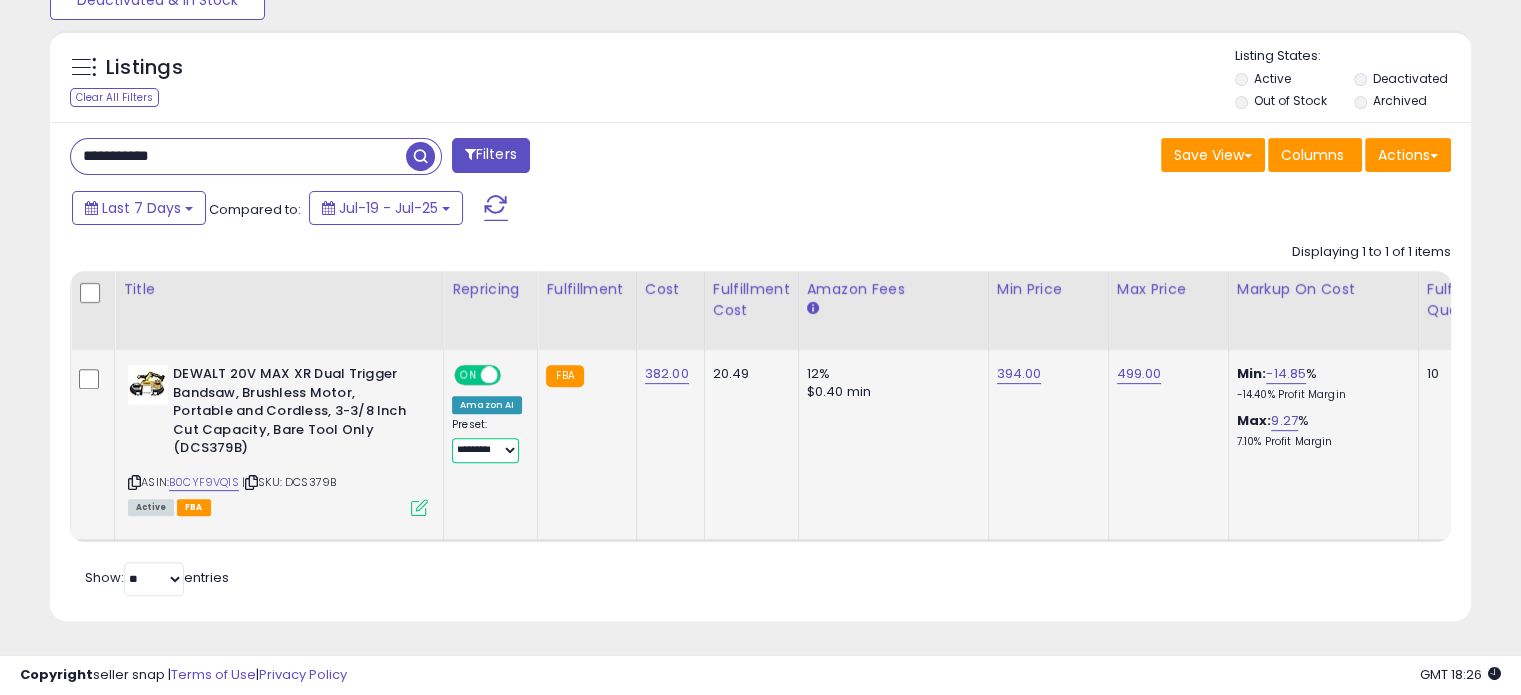 click on "**********" at bounding box center (485, 450) 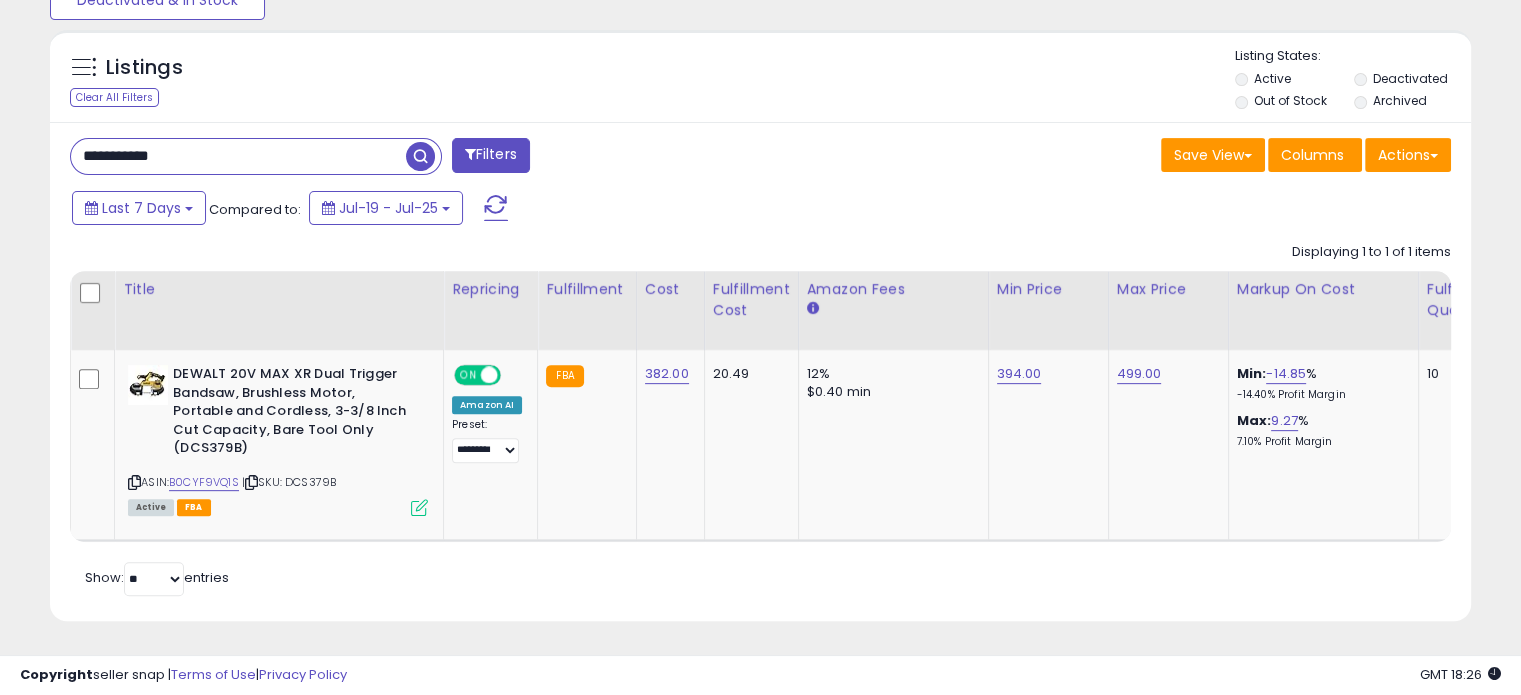 click on "**********" at bounding box center (238, 156) 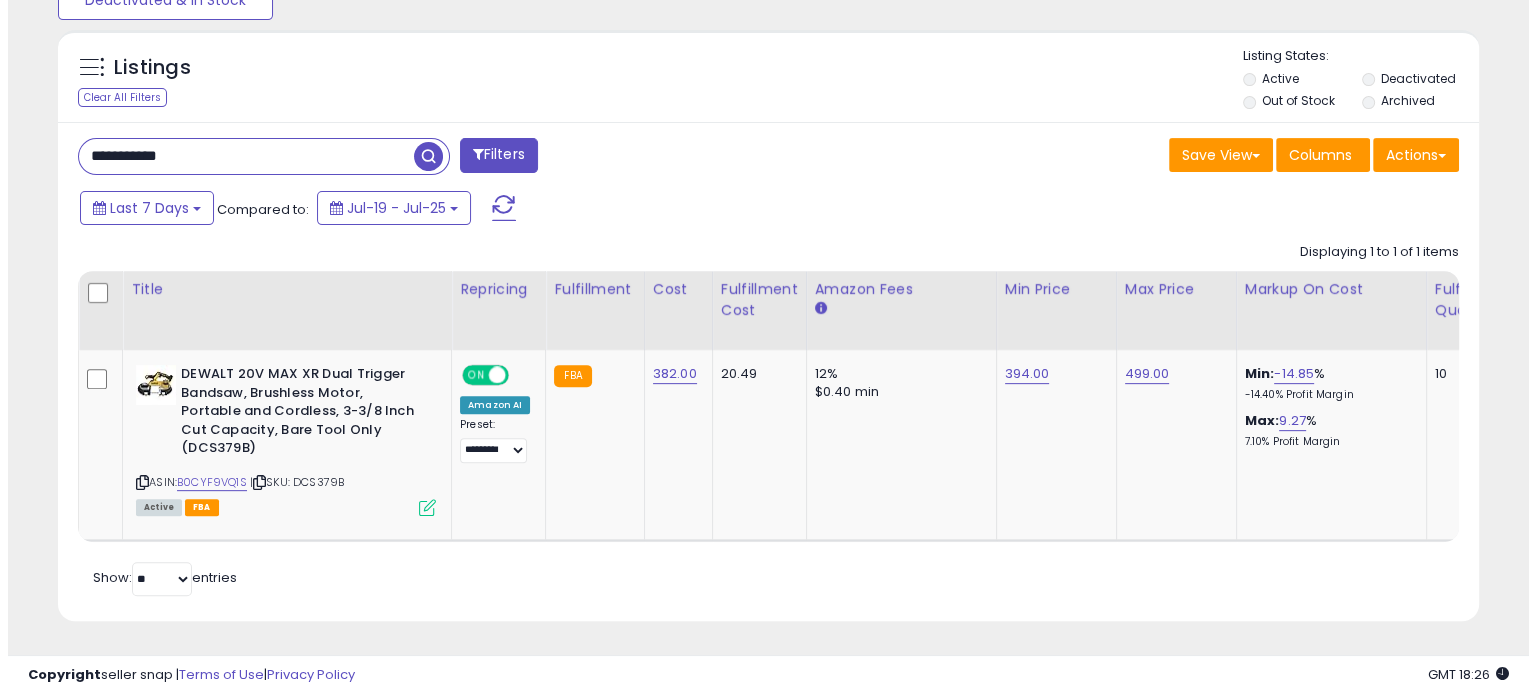 scroll, scrollTop: 524, scrollLeft: 0, axis: vertical 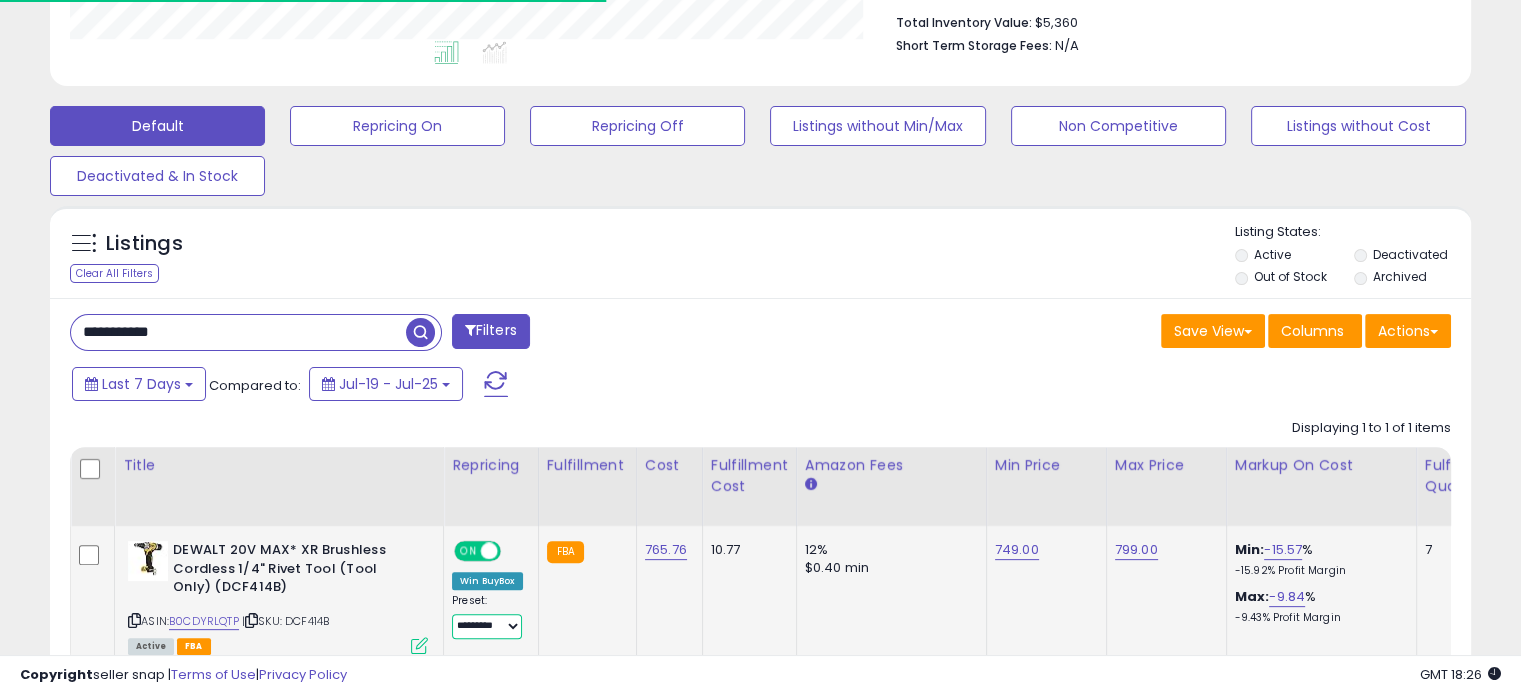 click on "**********" at bounding box center (487, 626) 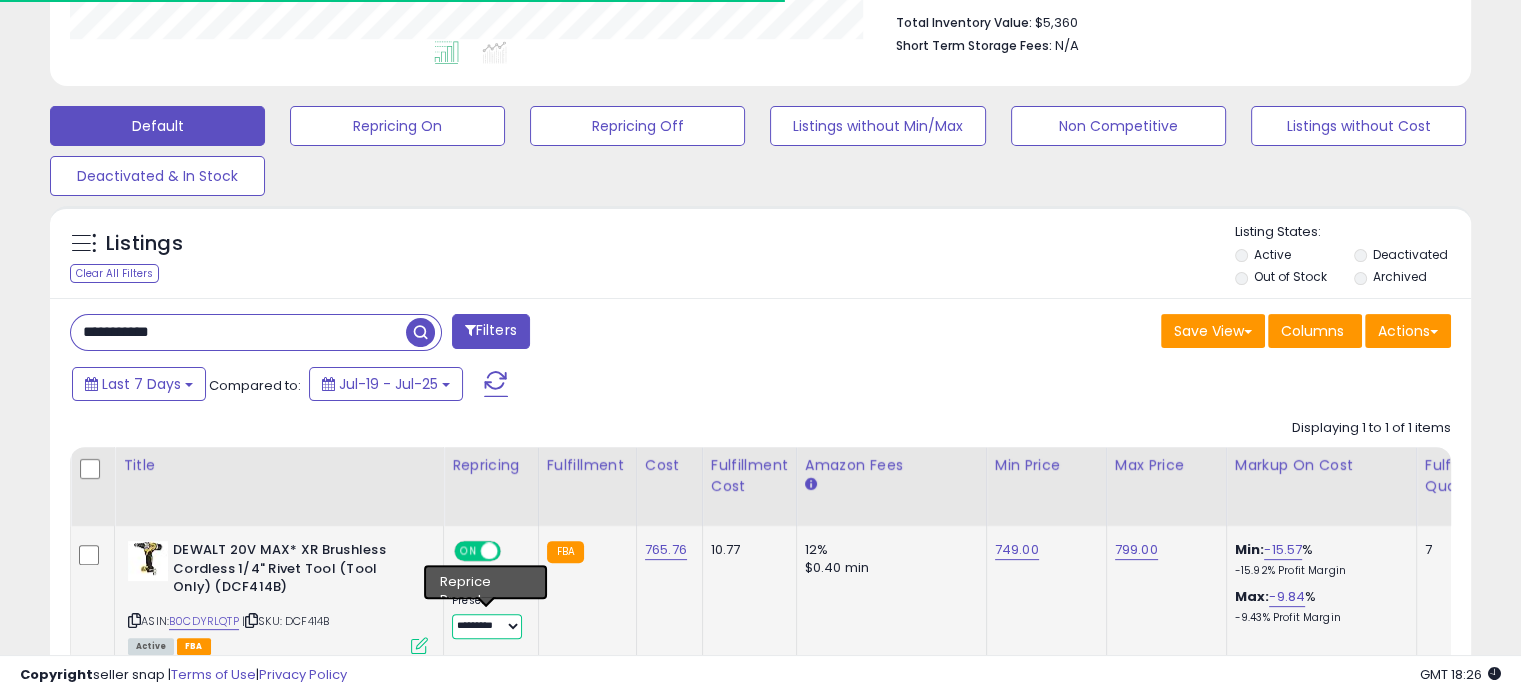 scroll, scrollTop: 999589, scrollLeft: 999176, axis: both 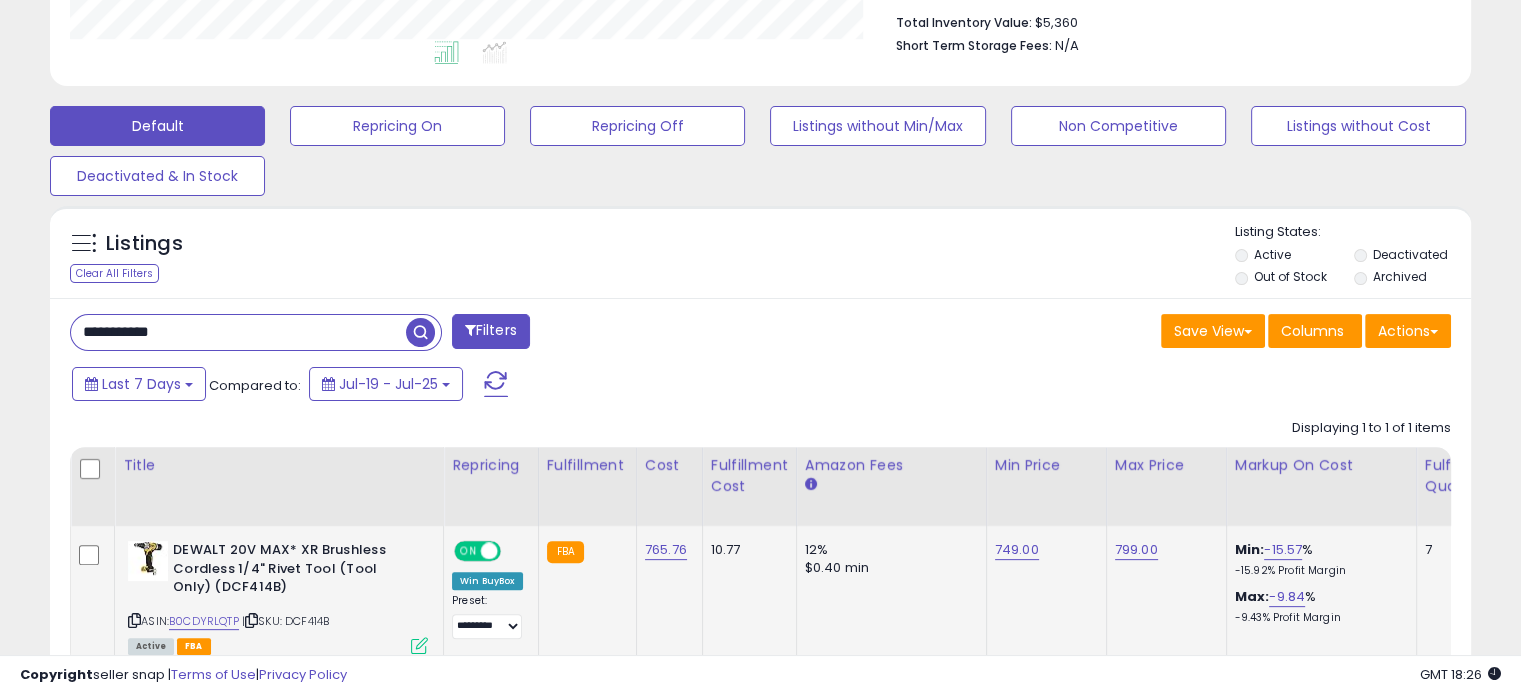 click on "765.76" 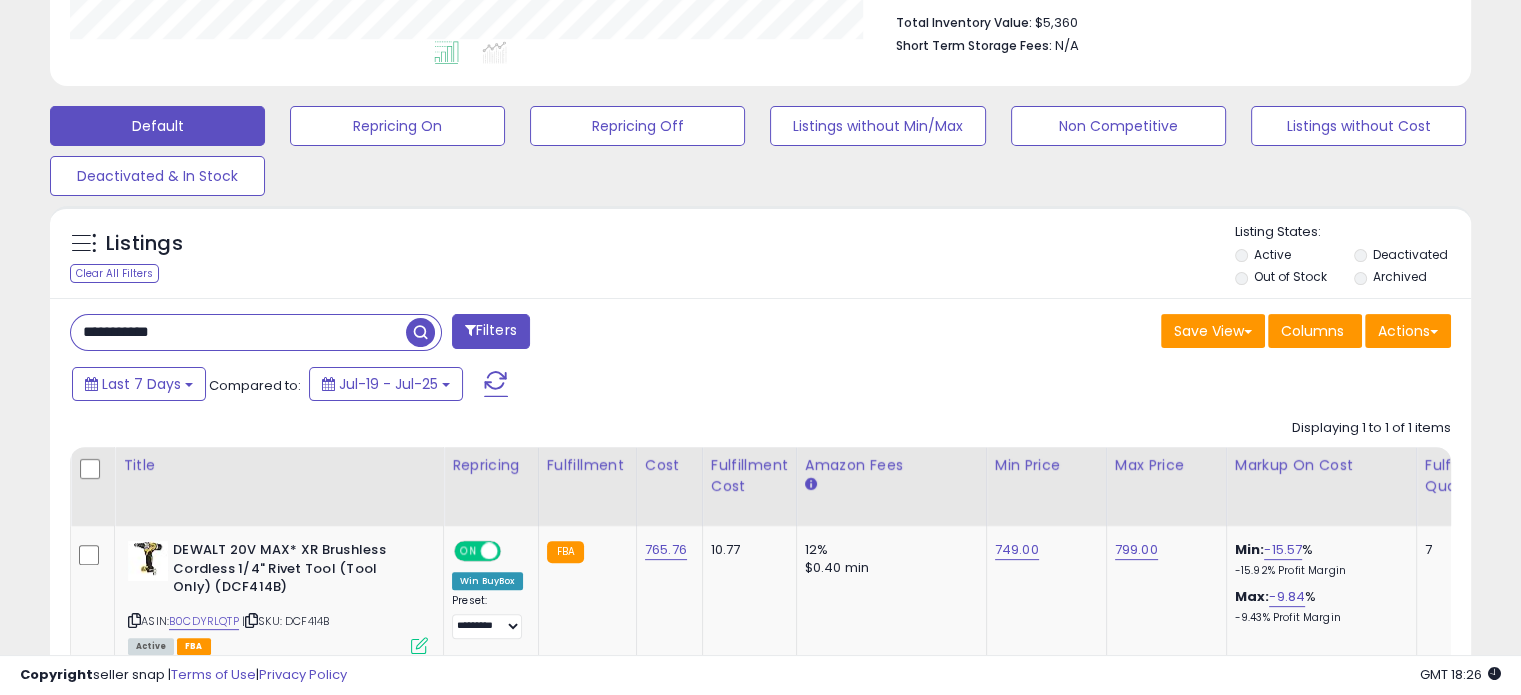 click on "**********" at bounding box center (238, 332) 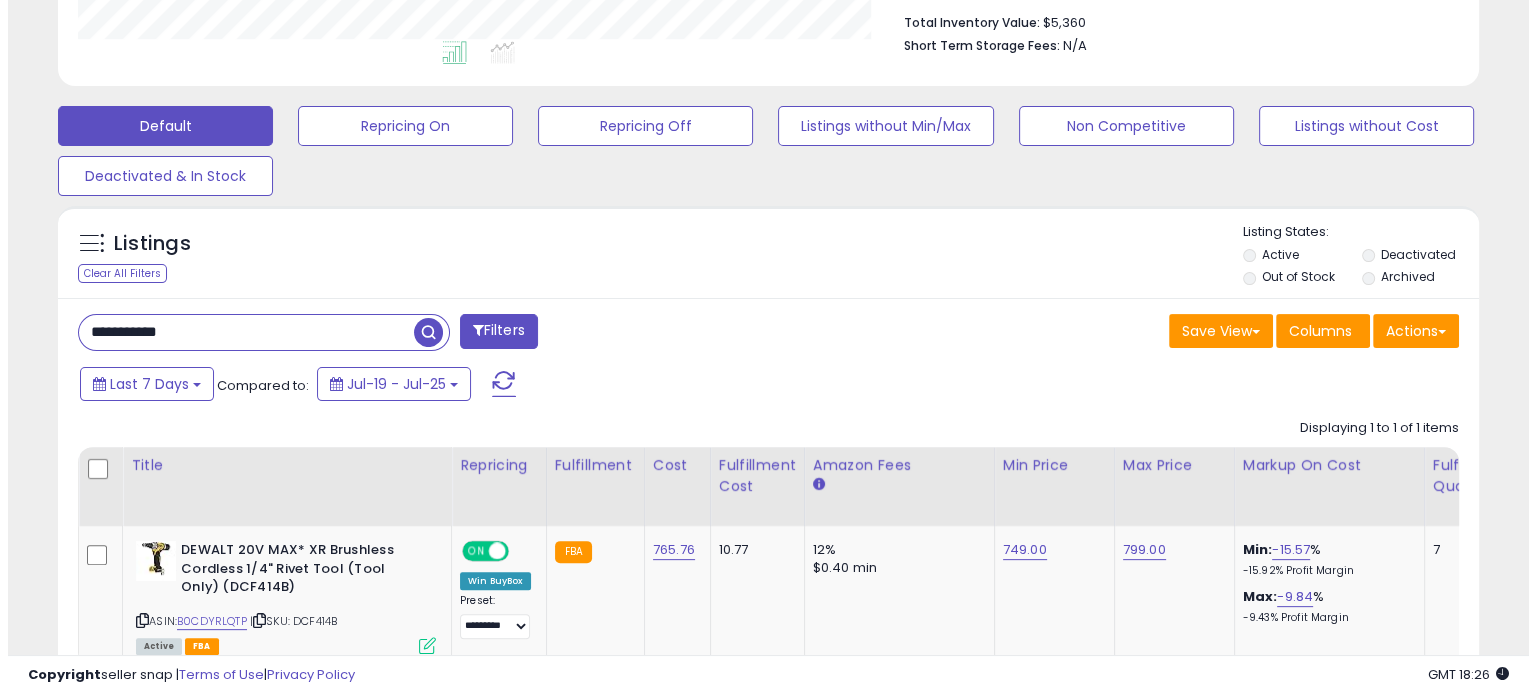 scroll, scrollTop: 409, scrollLeft: 832, axis: both 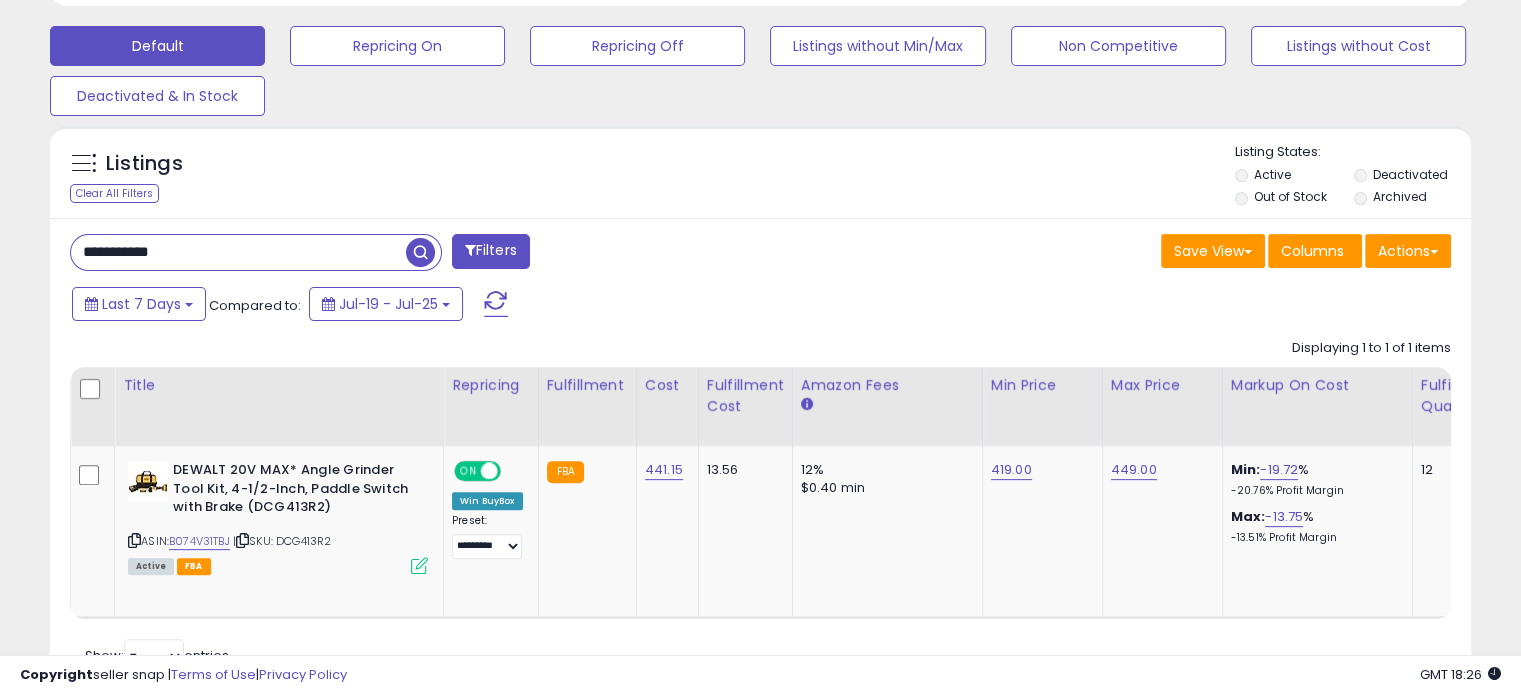 click on "**********" at bounding box center [238, 252] 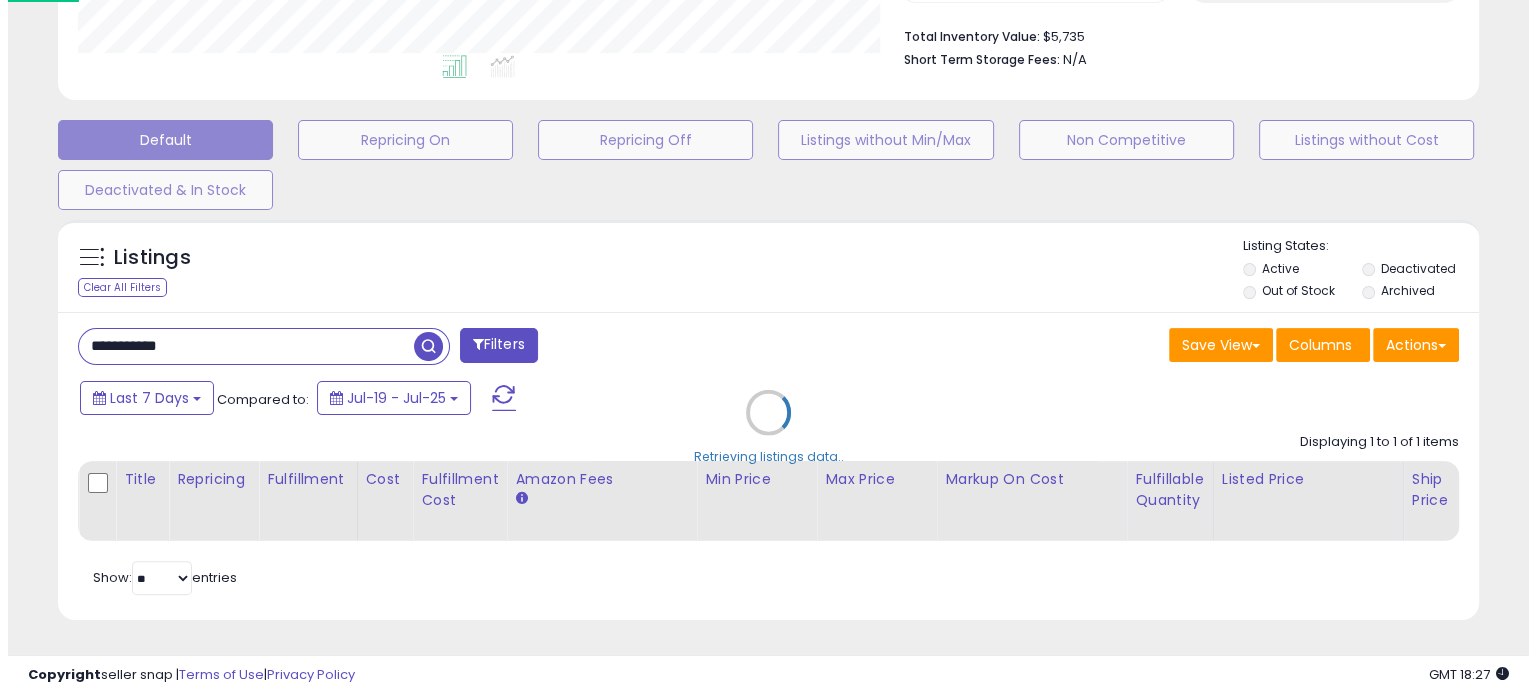 scroll, scrollTop: 524, scrollLeft: 0, axis: vertical 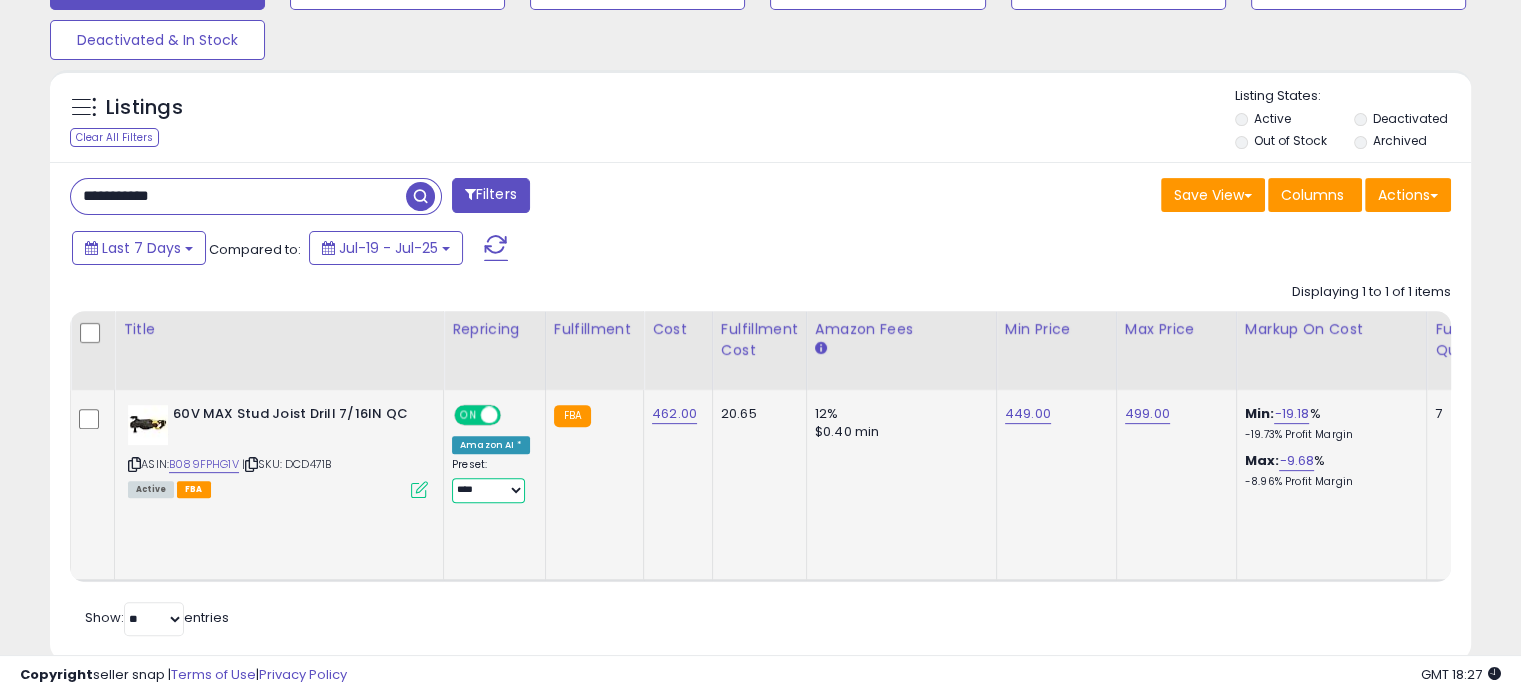 click on "**********" at bounding box center [488, 490] 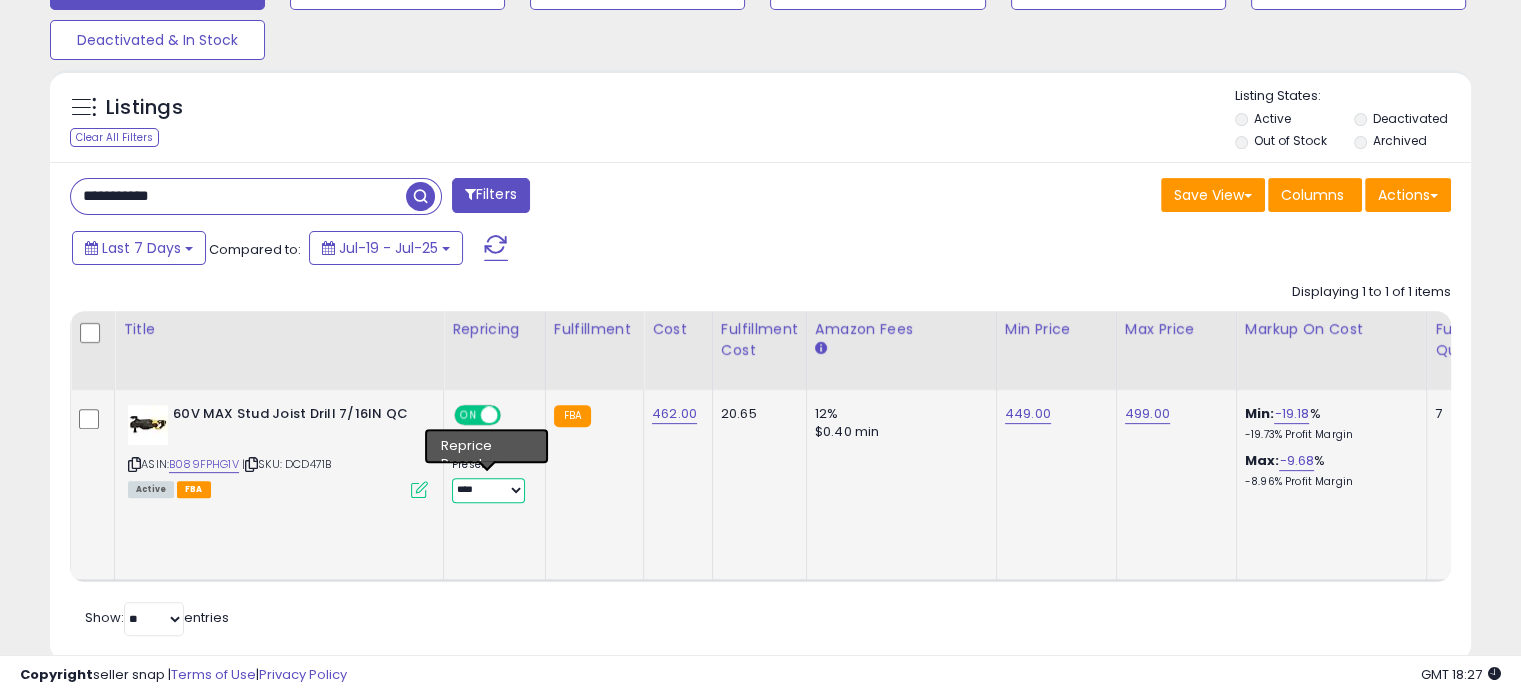 select on "*********" 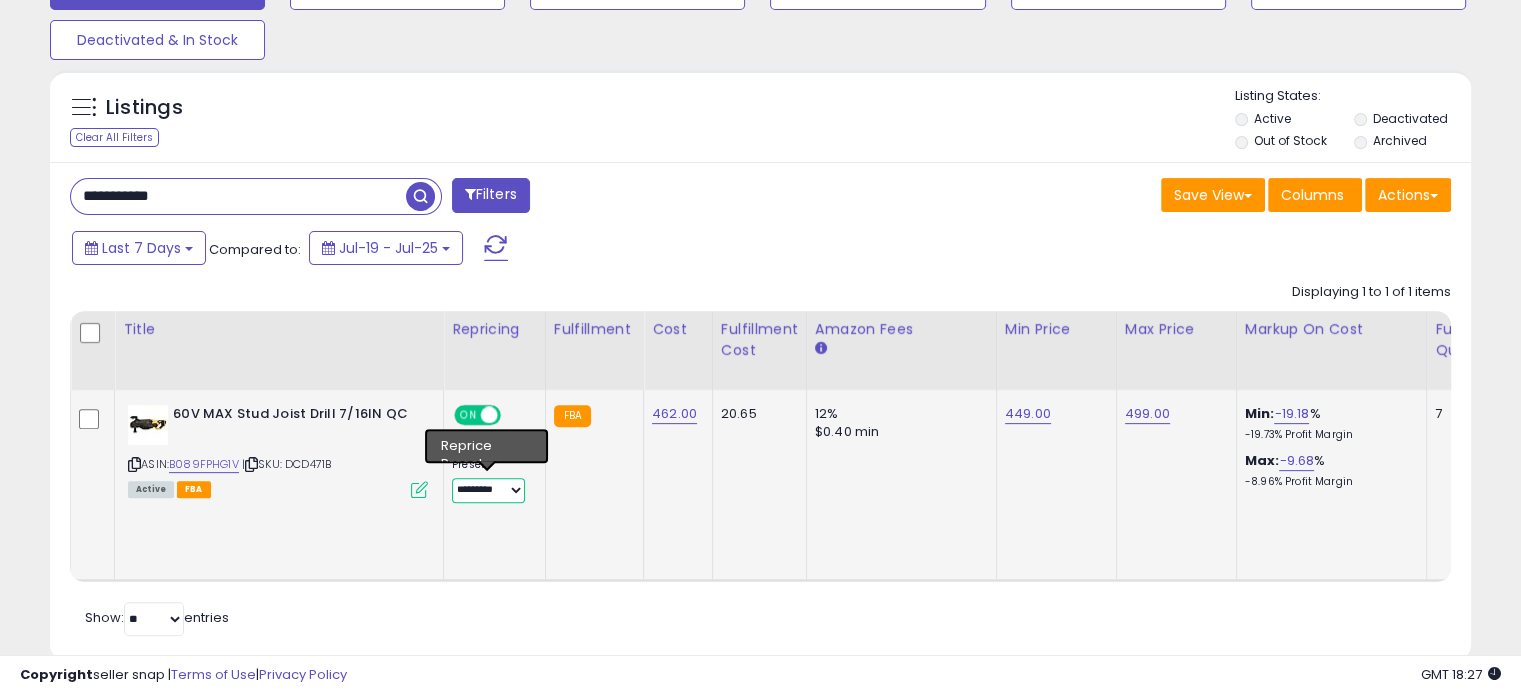 click on "**********" at bounding box center [488, 490] 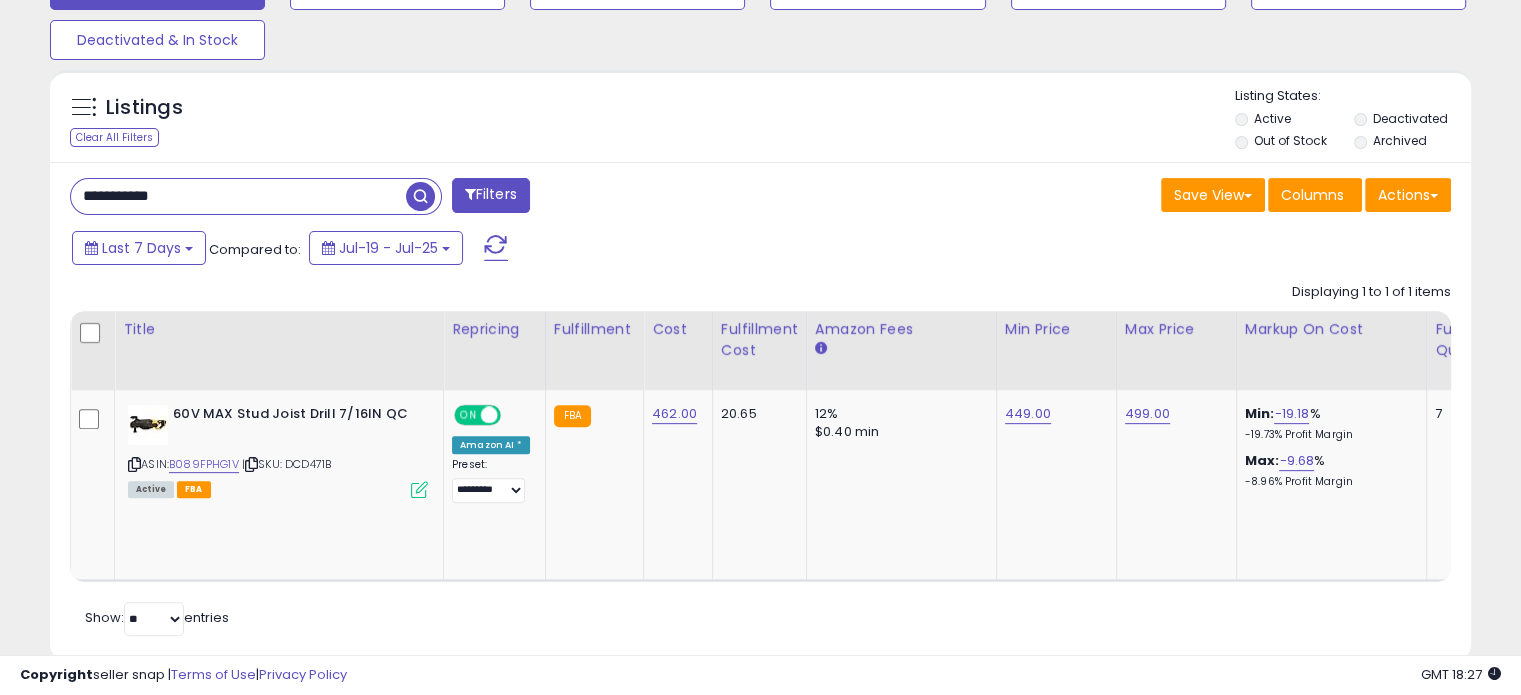 click on "**********" at bounding box center (238, 196) 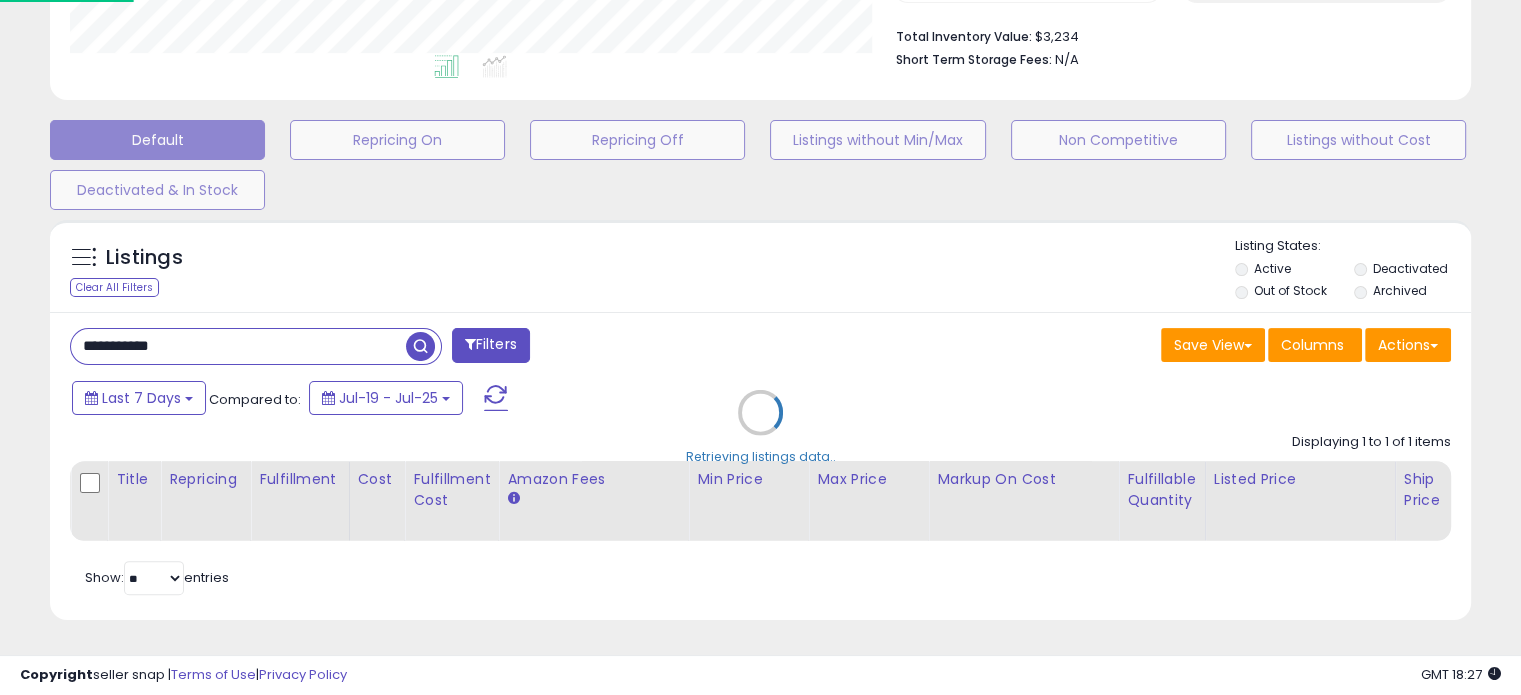 scroll, scrollTop: 999589, scrollLeft: 999168, axis: both 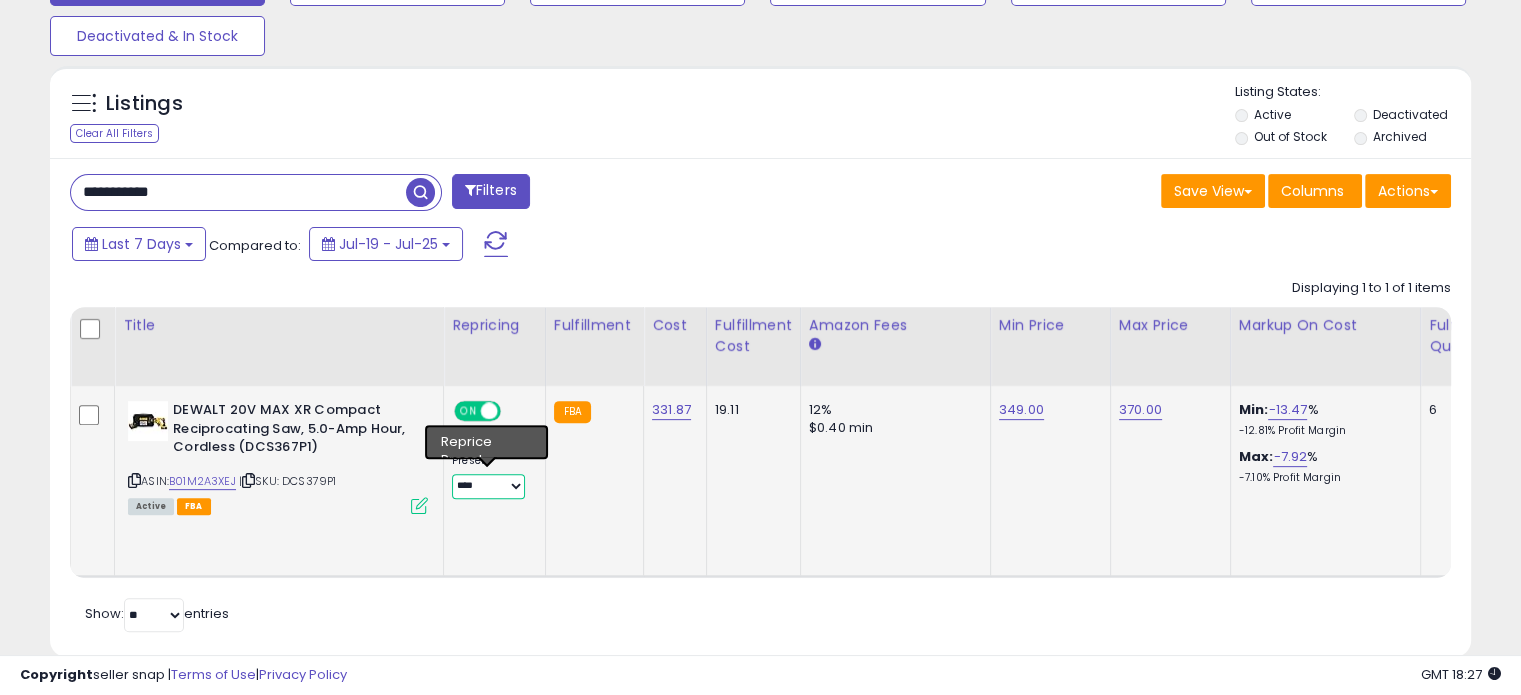 click on "**********" at bounding box center [488, 486] 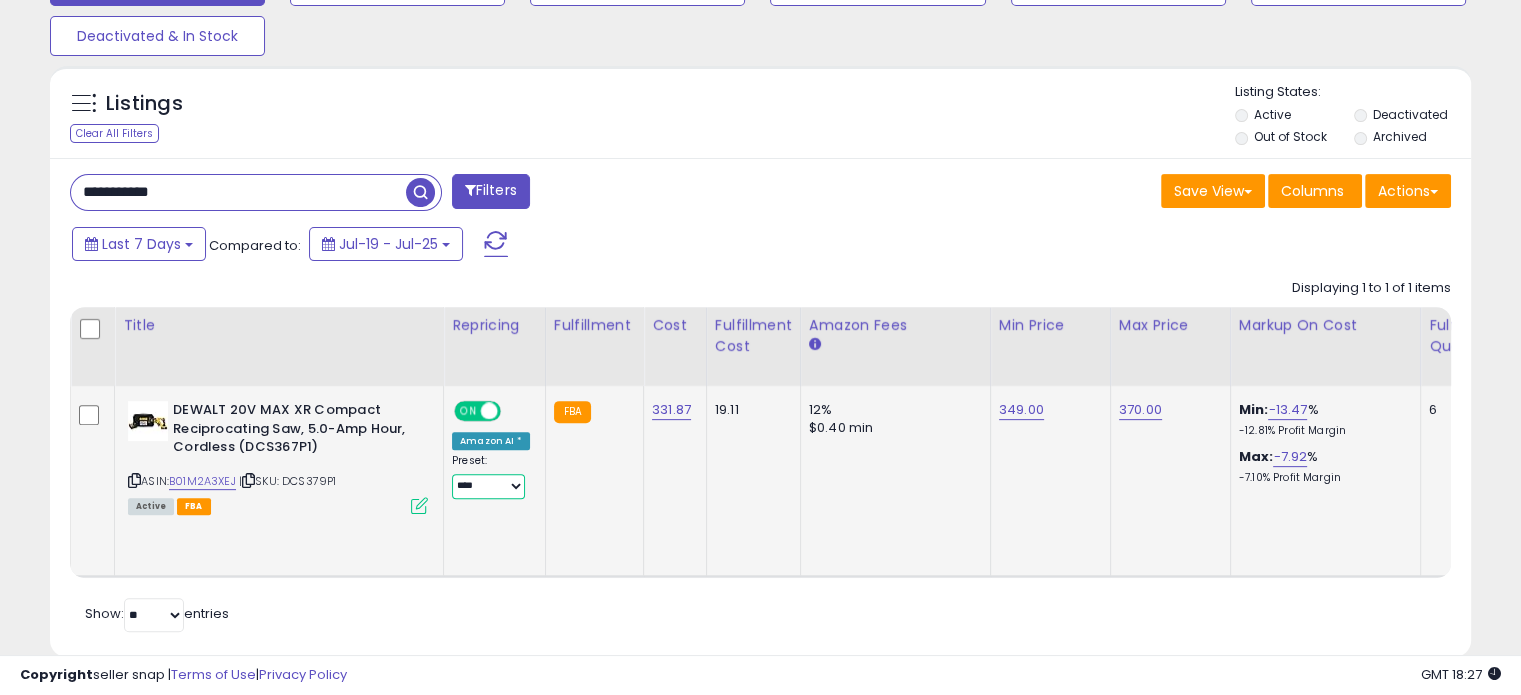 select on "*********" 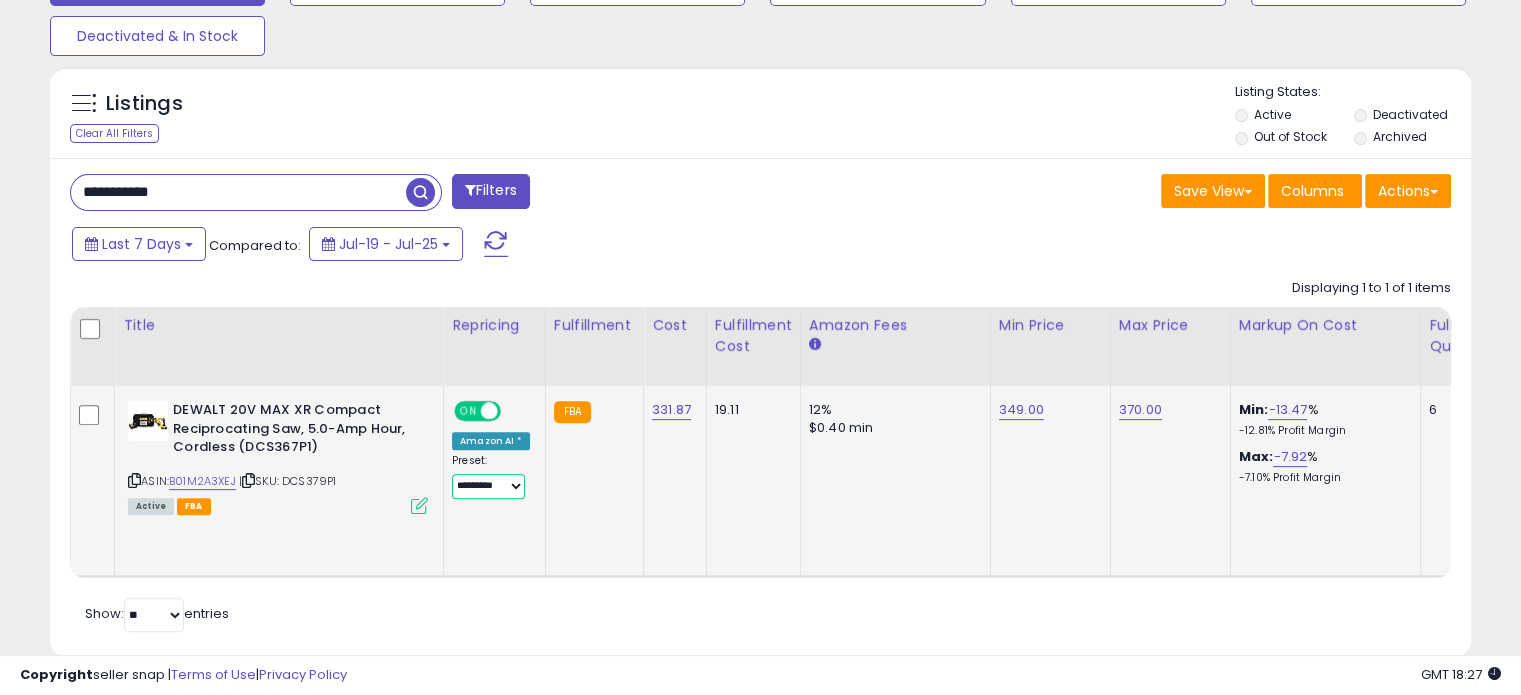 click on "**********" at bounding box center (488, 486) 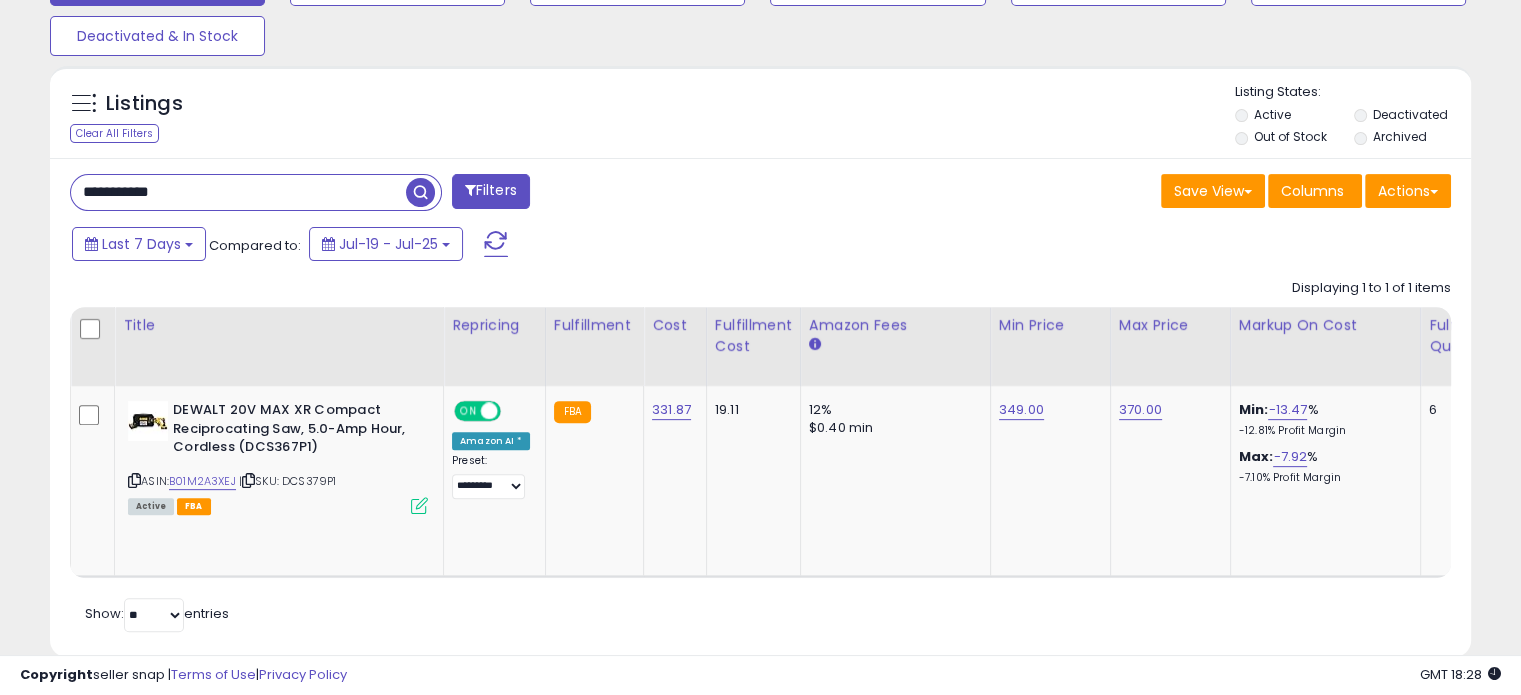 click on "**********" at bounding box center (238, 192) 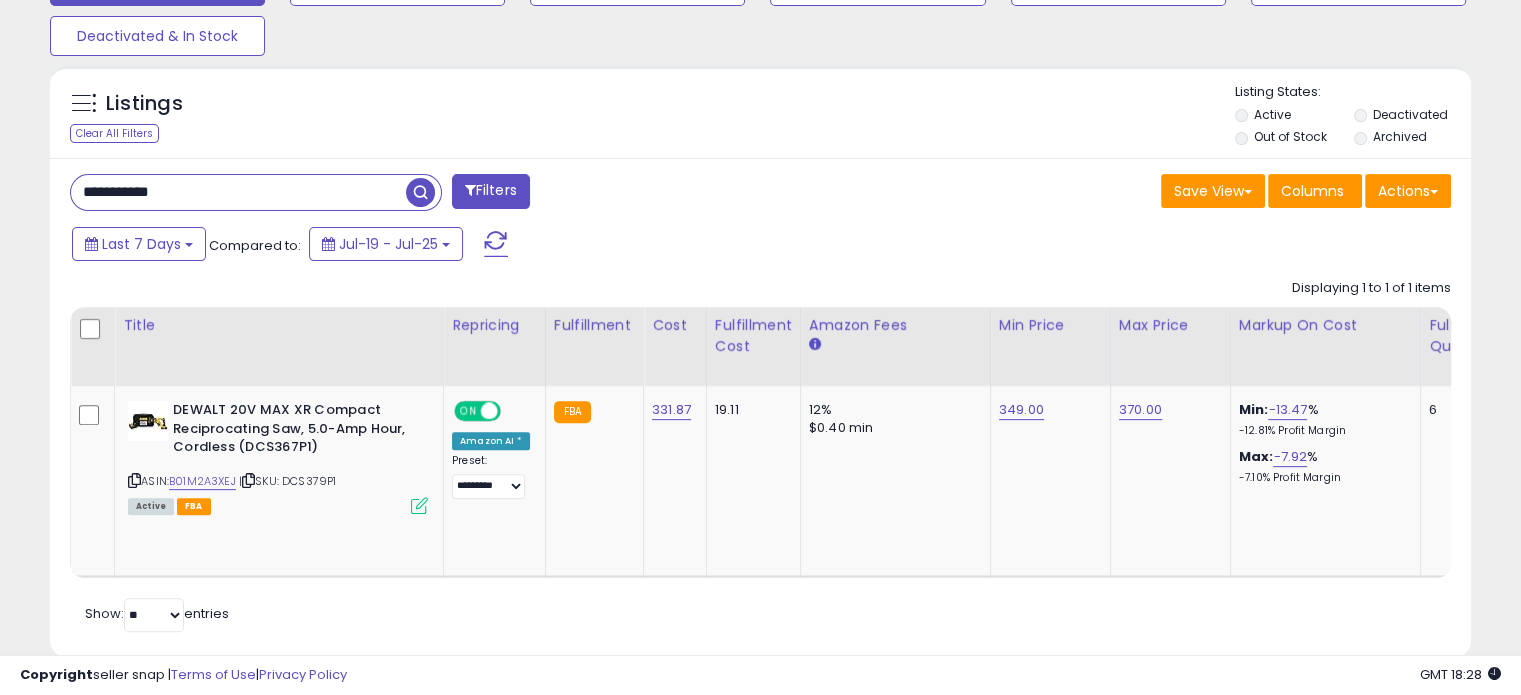 paste 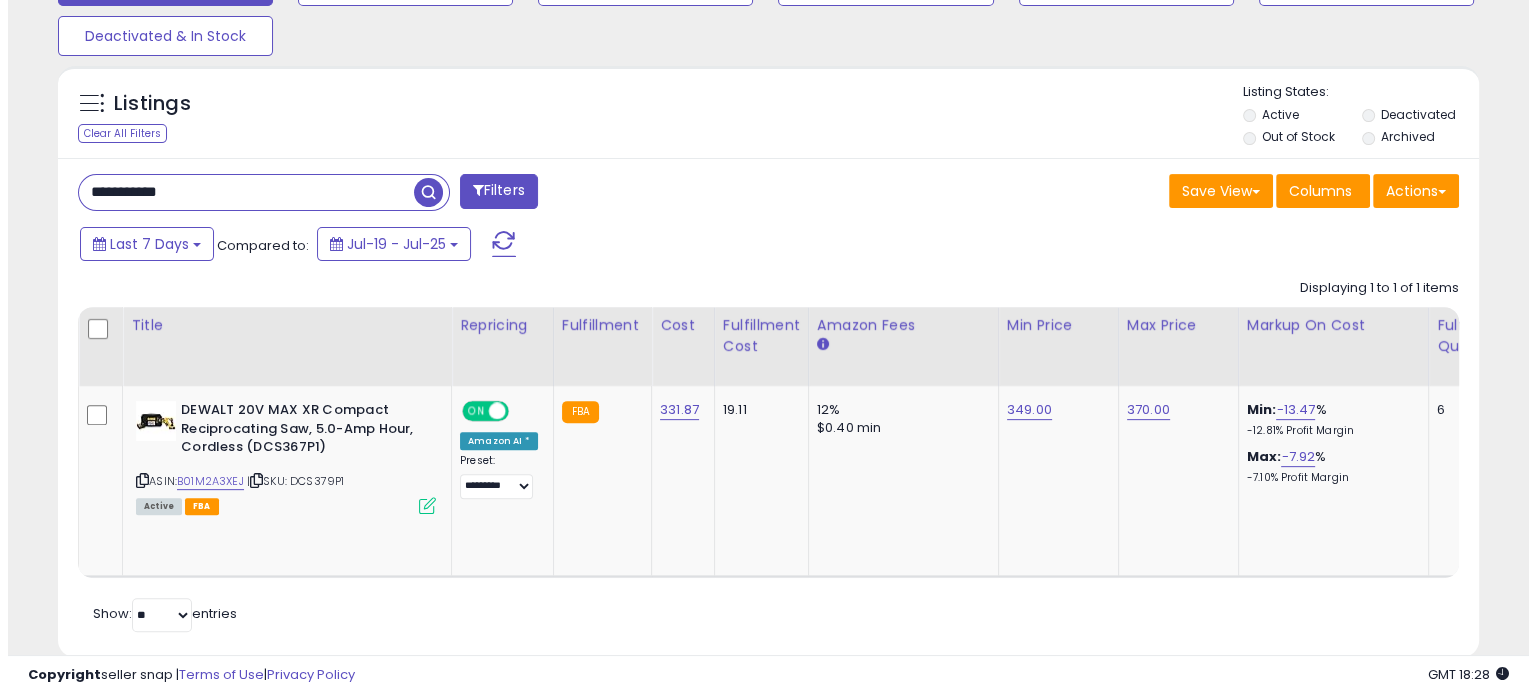 scroll, scrollTop: 524, scrollLeft: 0, axis: vertical 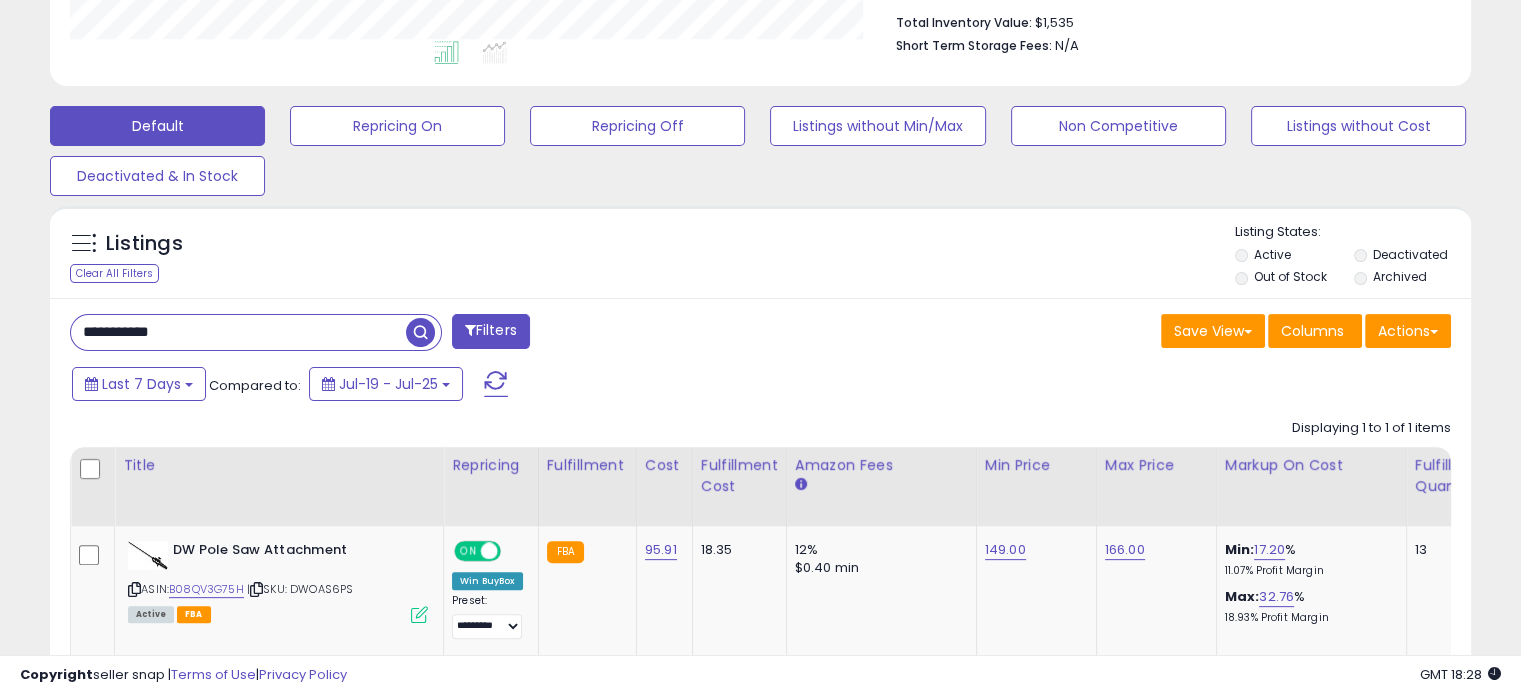click on "**********" at bounding box center [238, 332] 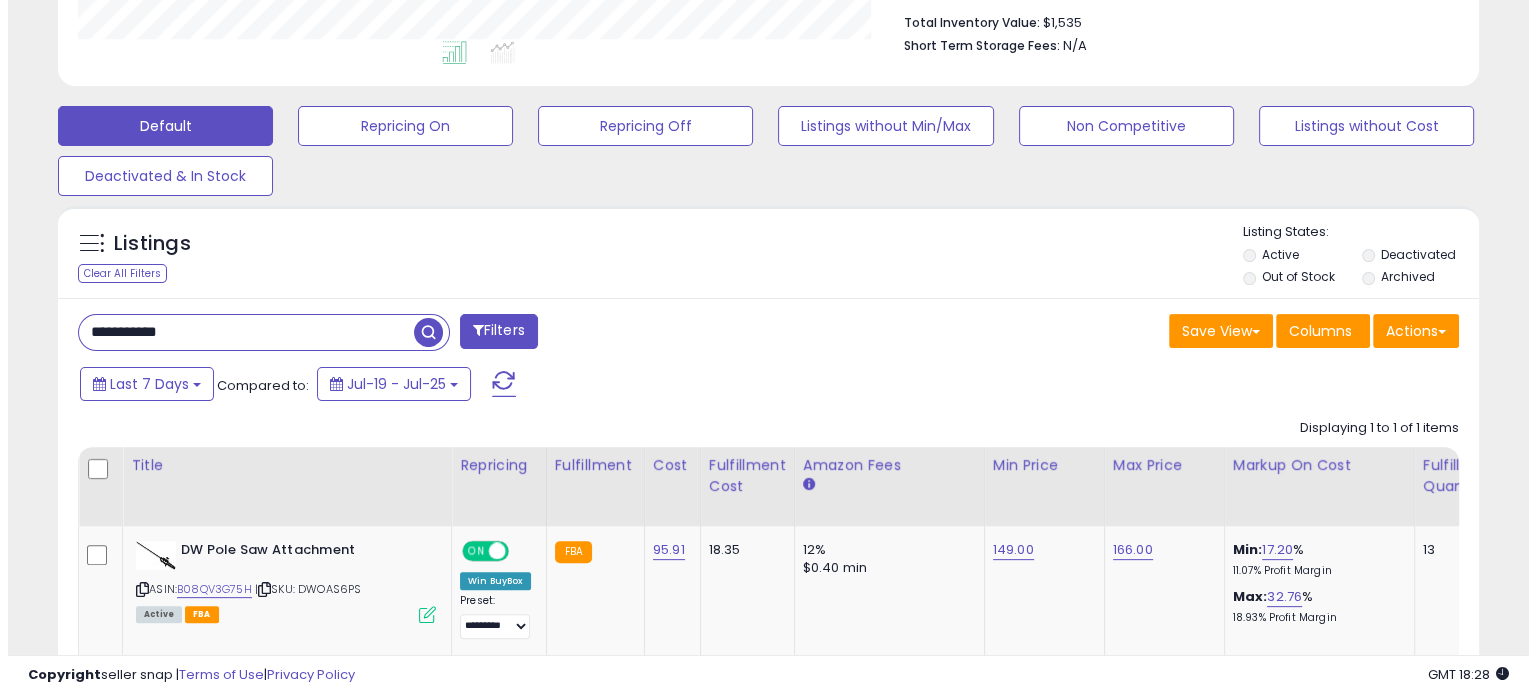 scroll, scrollTop: 409, scrollLeft: 832, axis: both 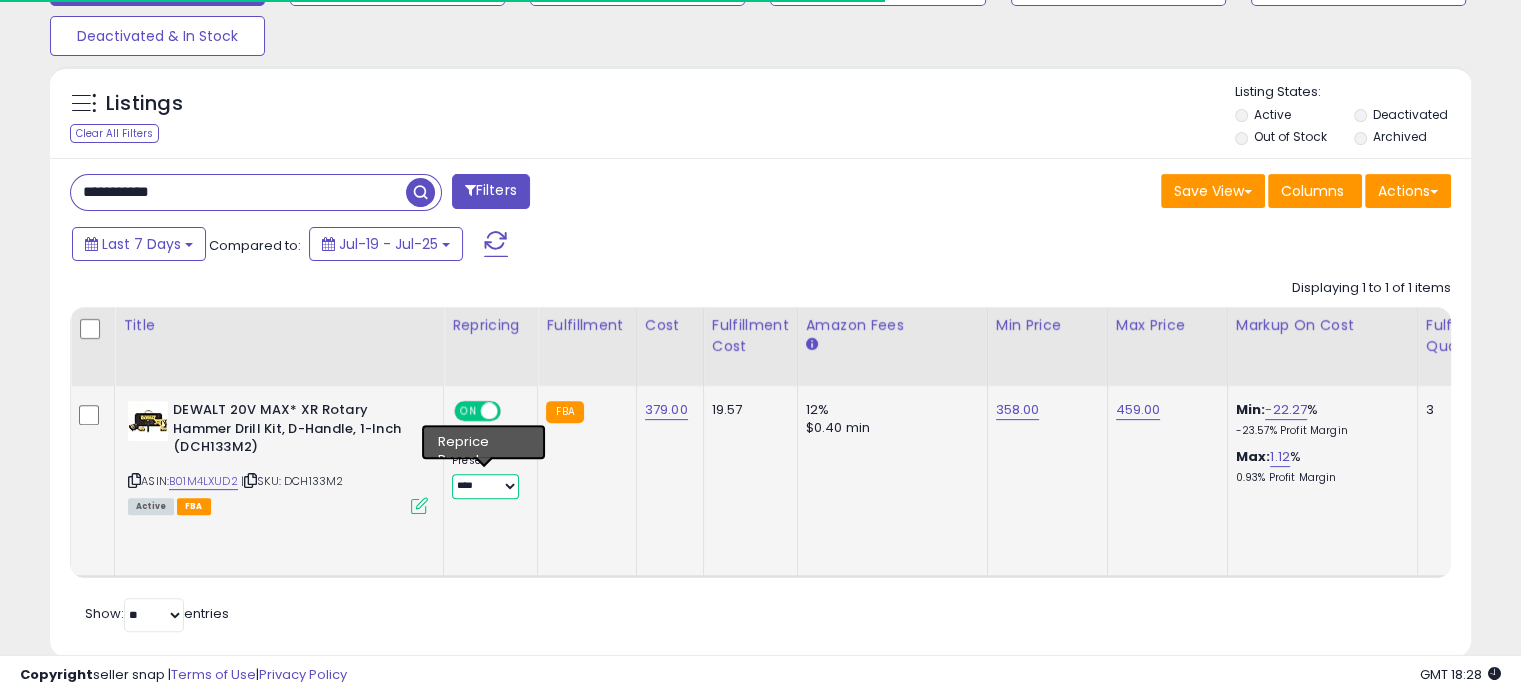click on "**********" at bounding box center [485, 486] 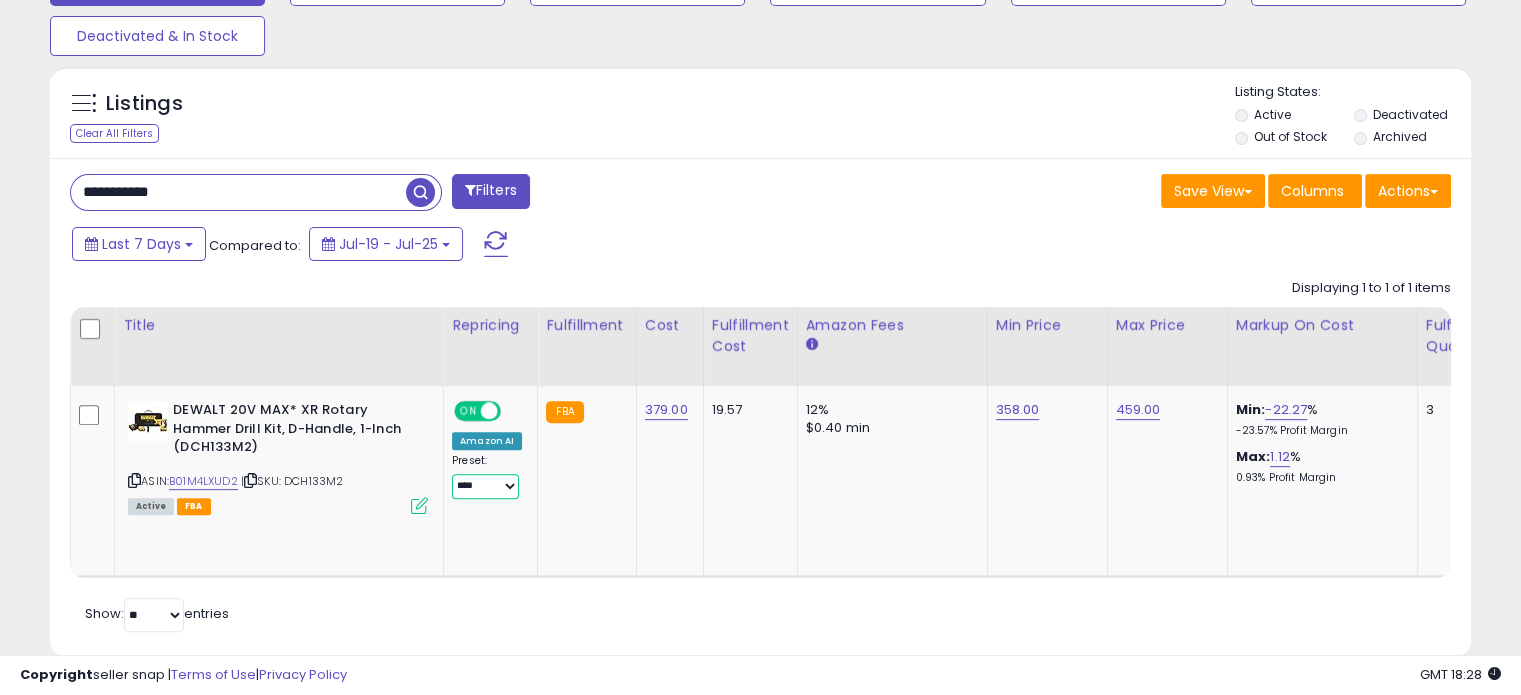 scroll, scrollTop: 999589, scrollLeft: 999176, axis: both 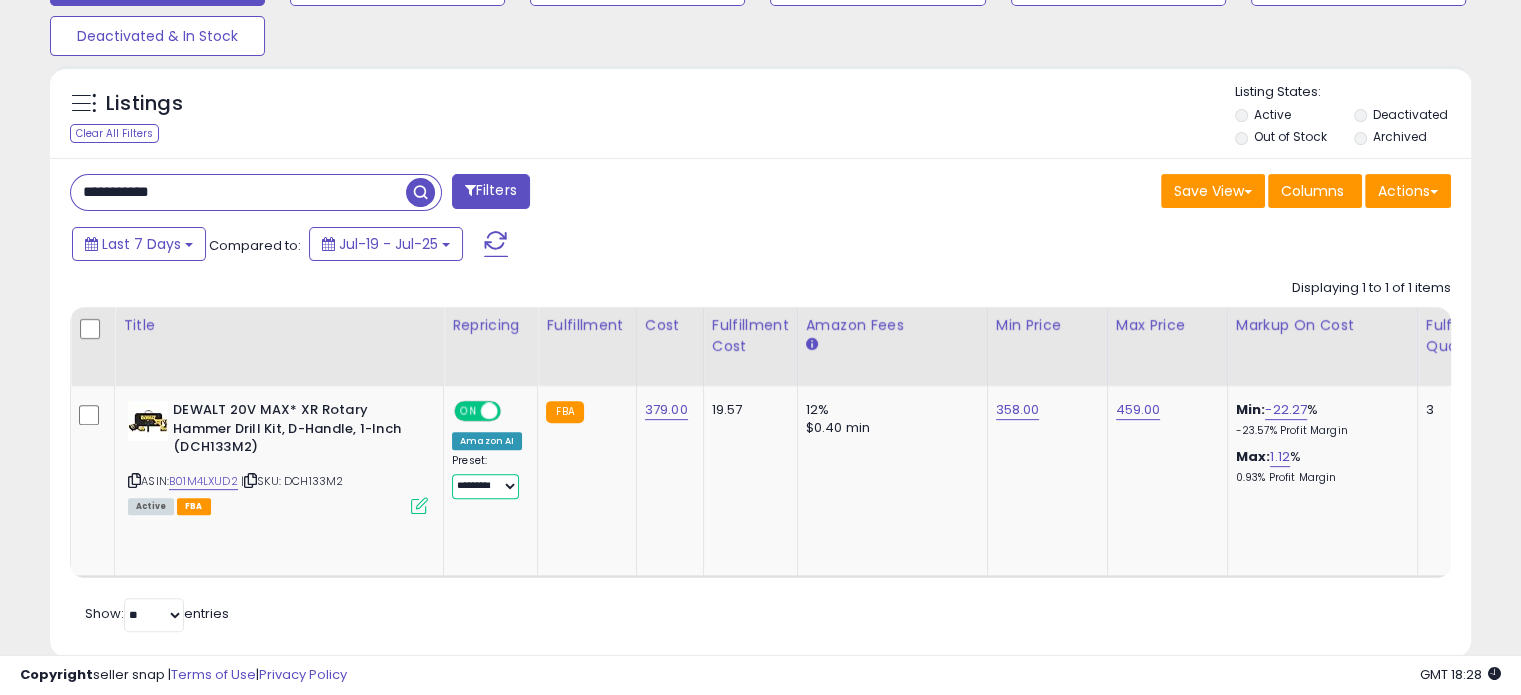 click on "**********" at bounding box center [485, 486] 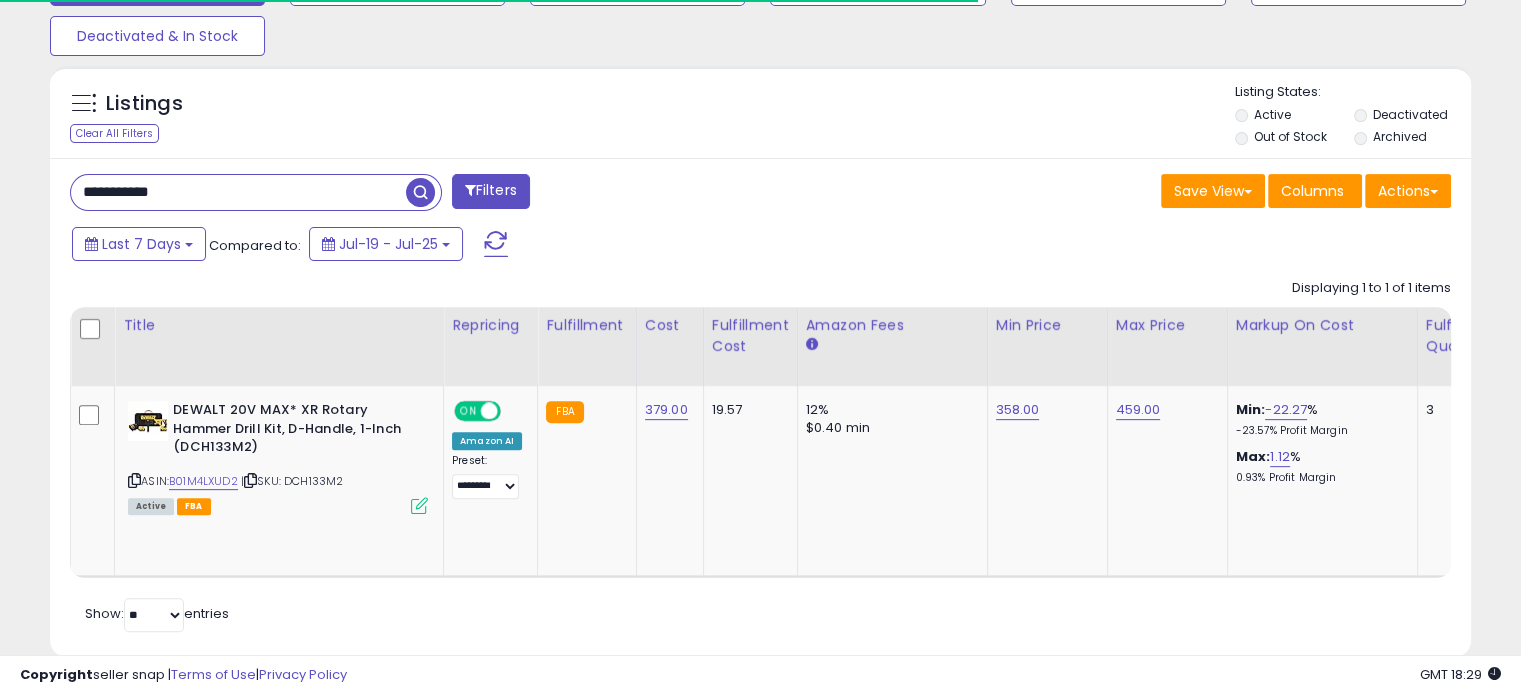 click on "**********" at bounding box center [238, 192] 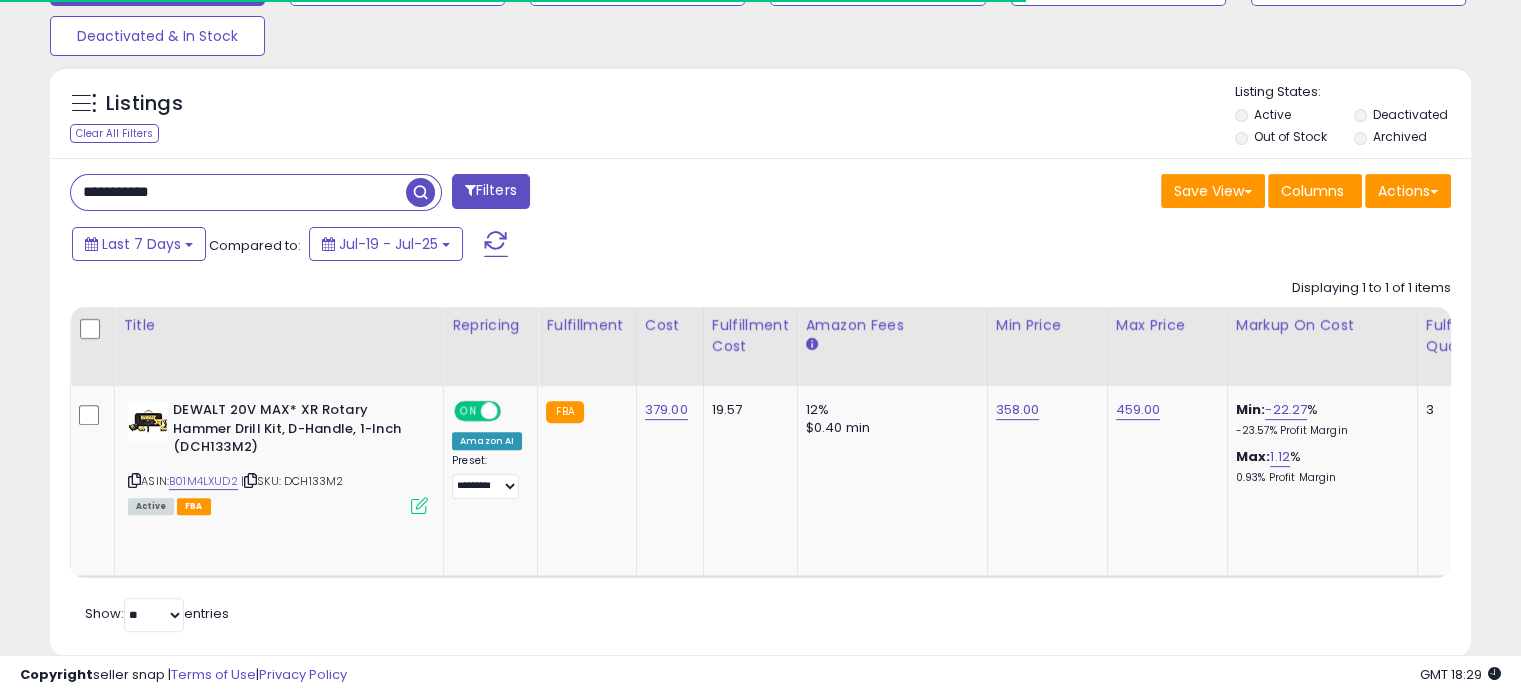 click on "**********" at bounding box center [238, 192] 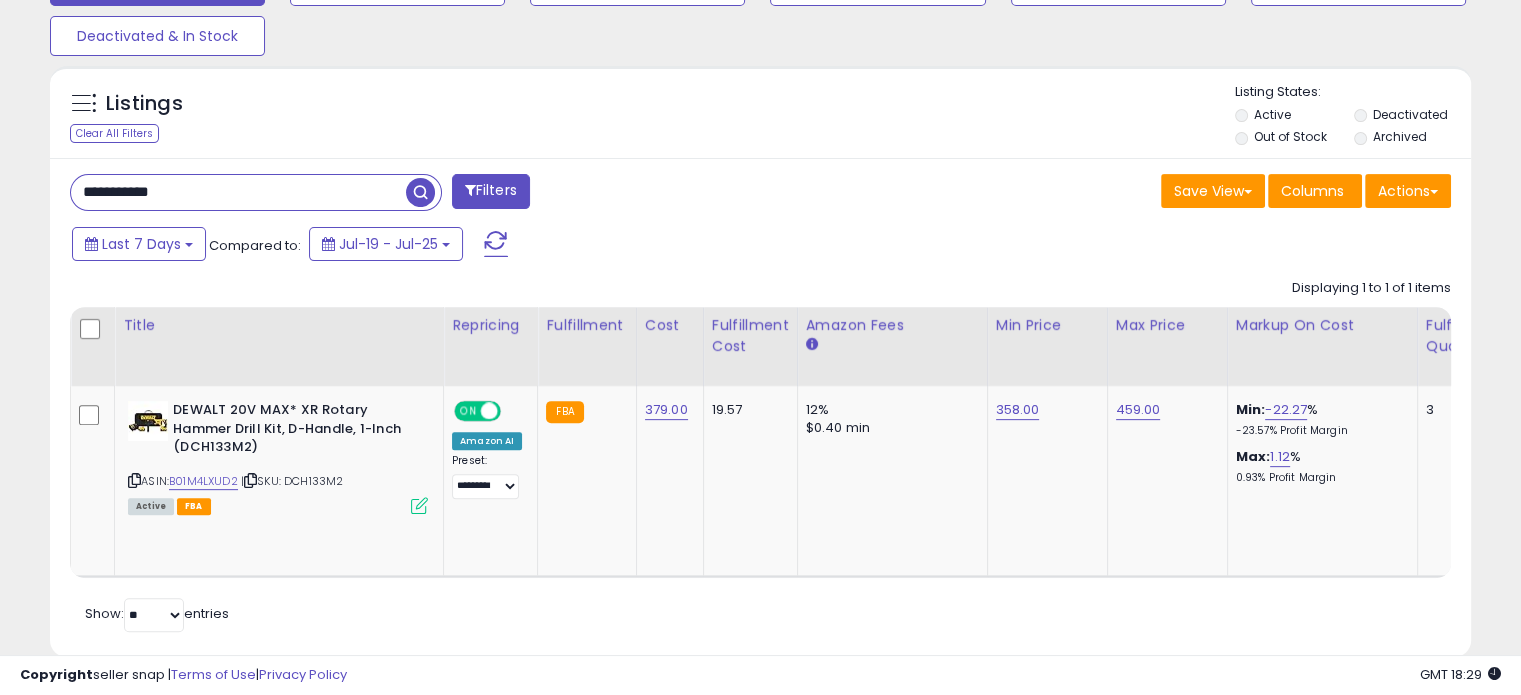 paste 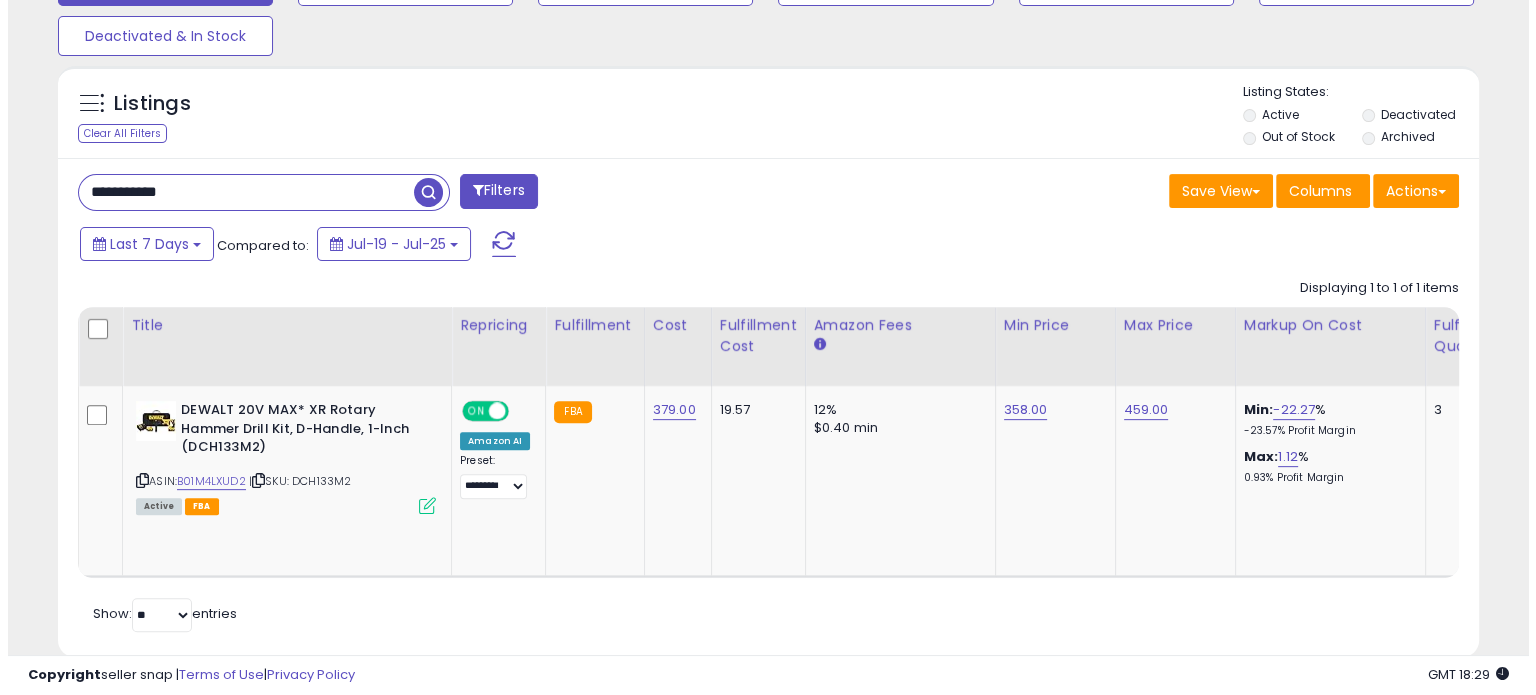 scroll, scrollTop: 524, scrollLeft: 0, axis: vertical 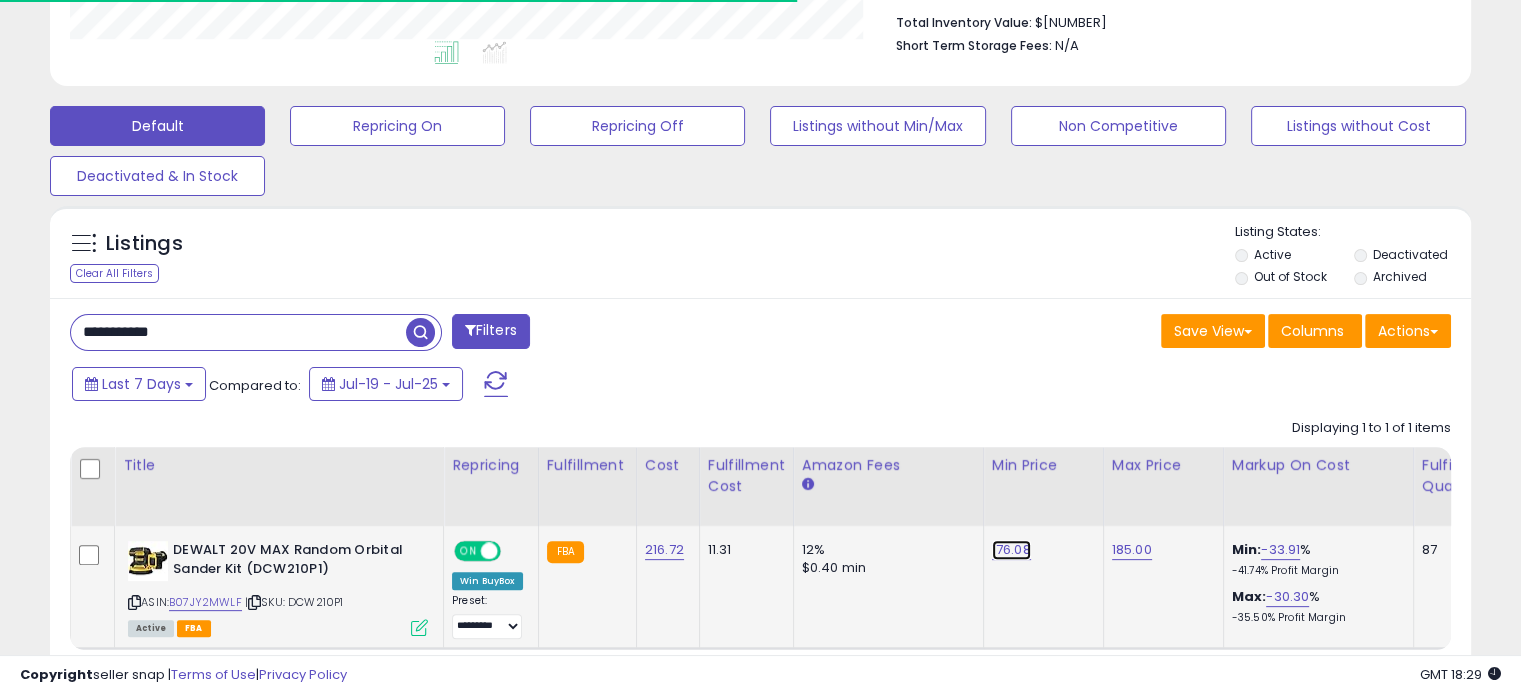 click on "176.08" at bounding box center [1011, 550] 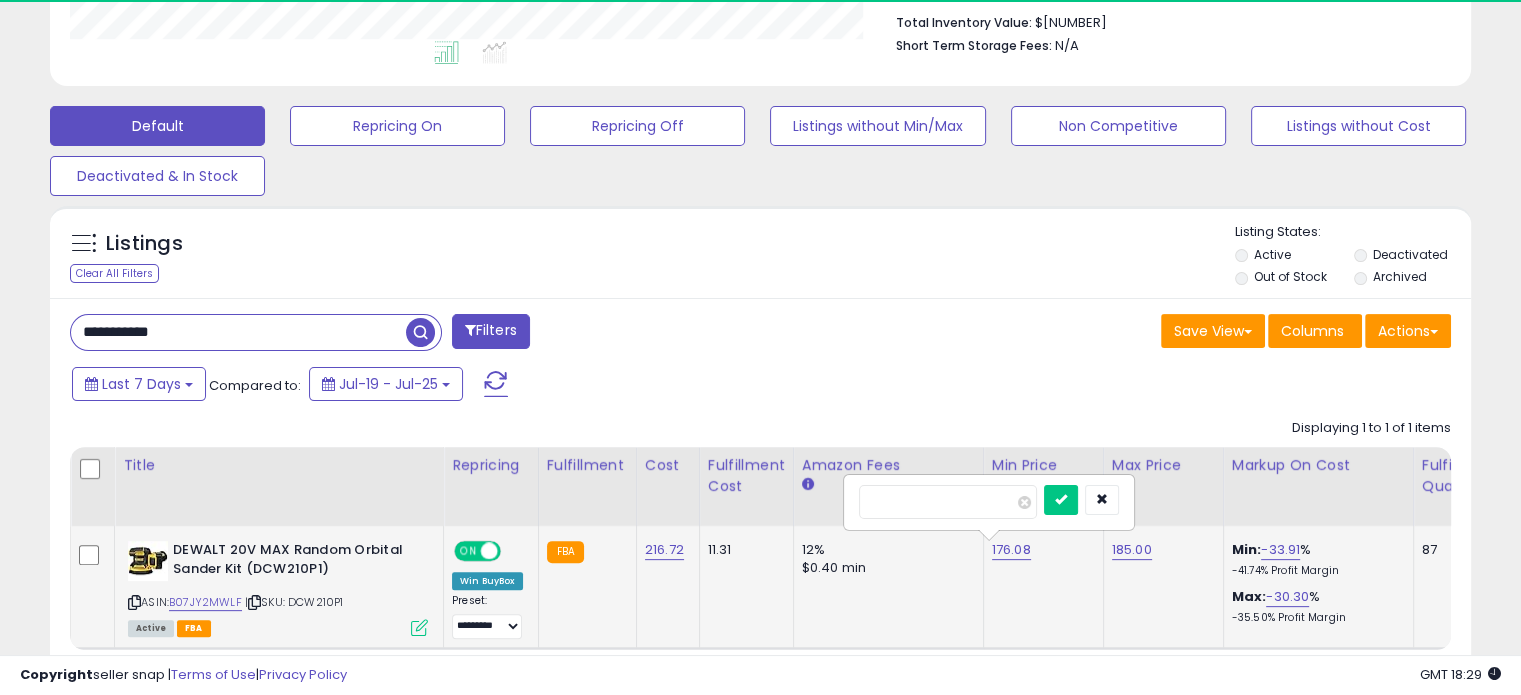 scroll, scrollTop: 999589, scrollLeft: 999176, axis: both 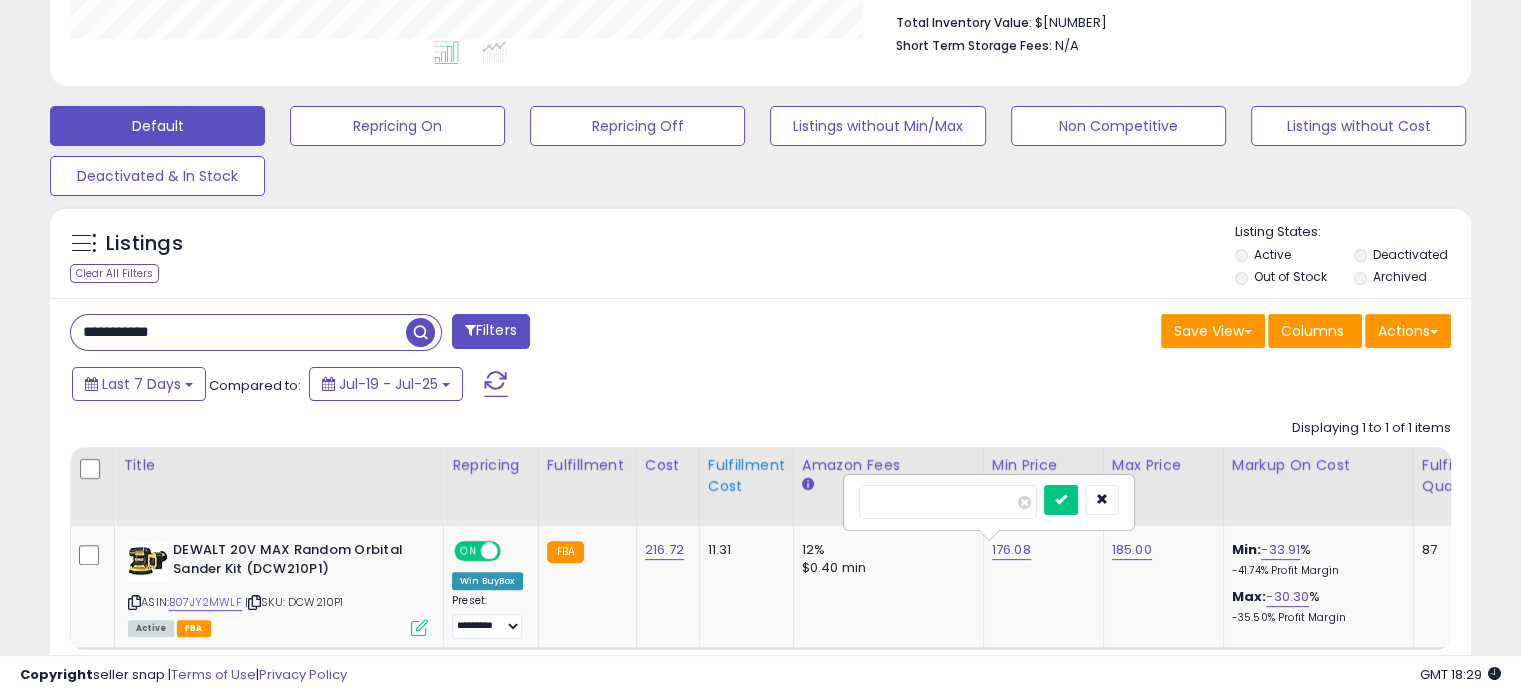 drag, startPoint x: 996, startPoint y: 499, endPoint x: 782, endPoint y: 504, distance: 214.05841 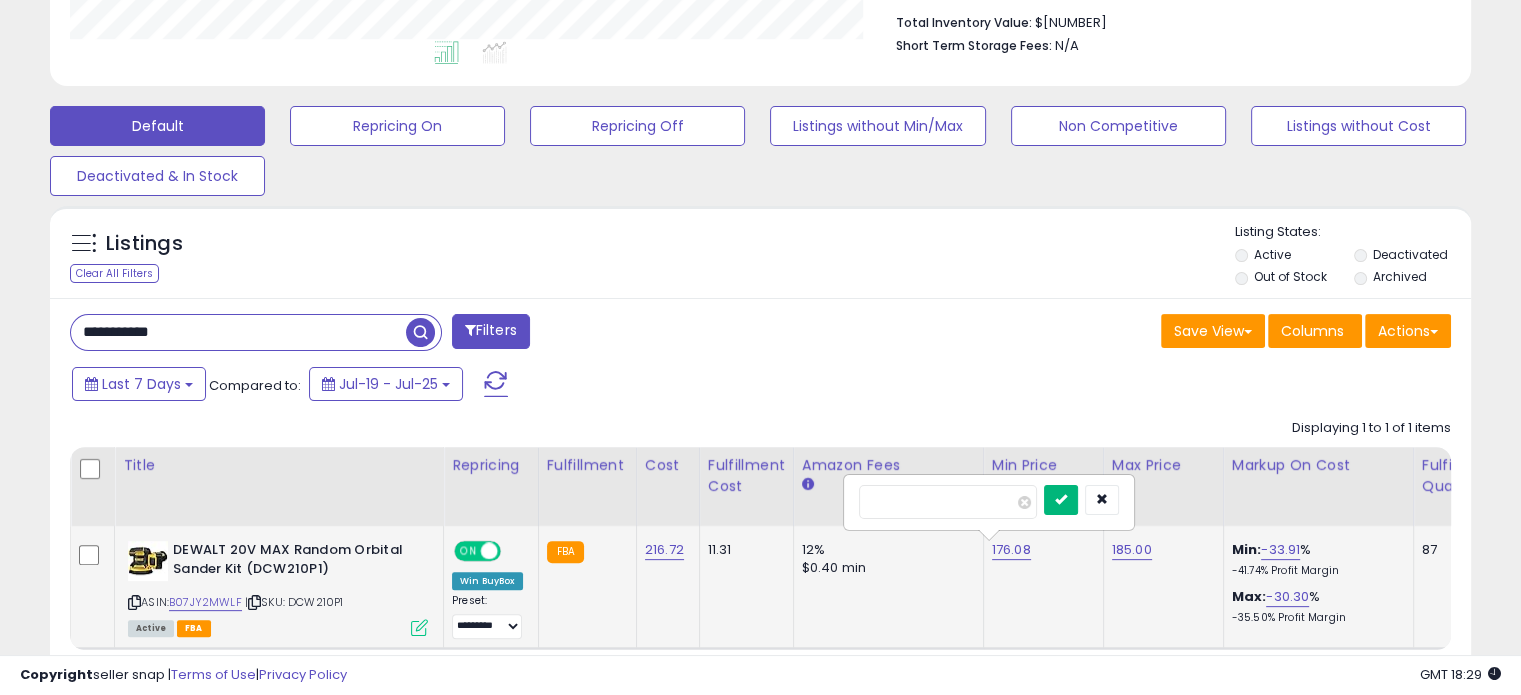 type on "***" 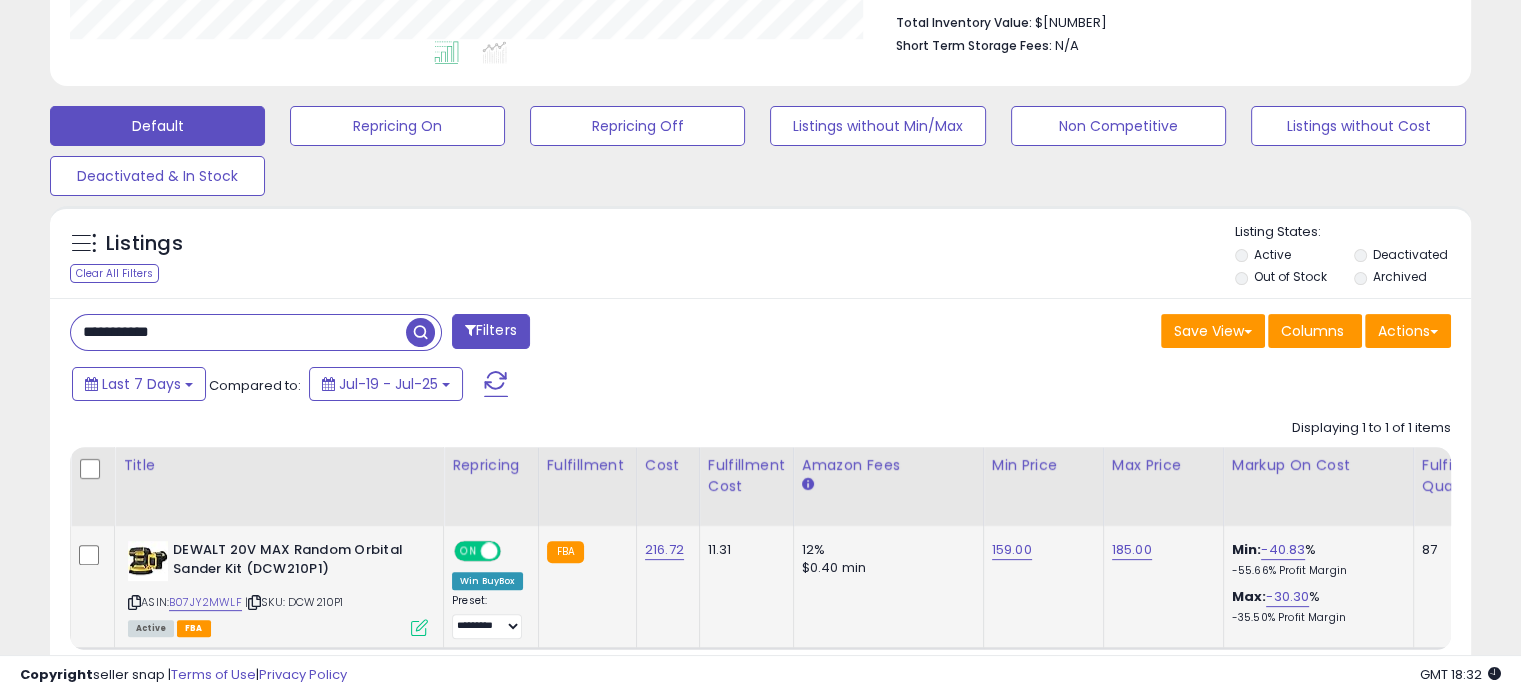 click on "**********" at bounding box center (238, 332) 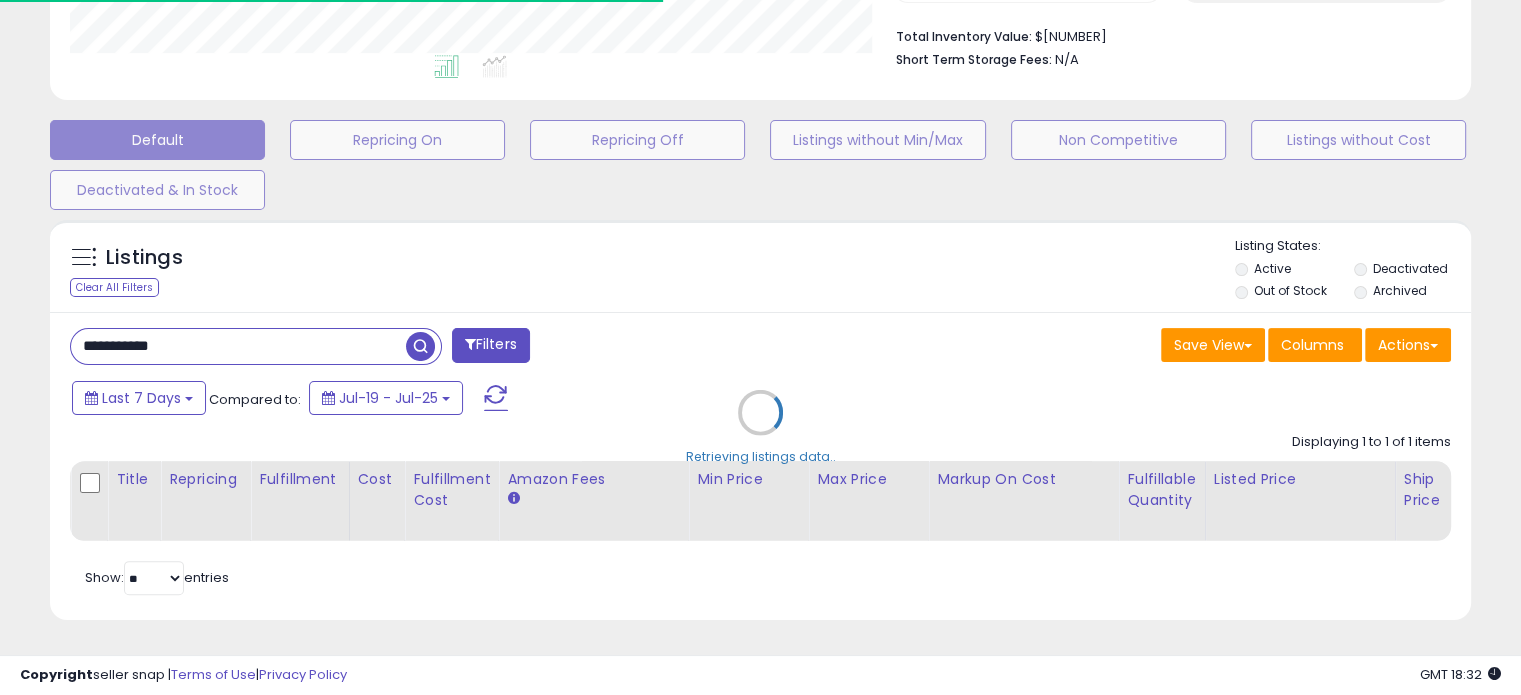 scroll, scrollTop: 409, scrollLeft: 822, axis: both 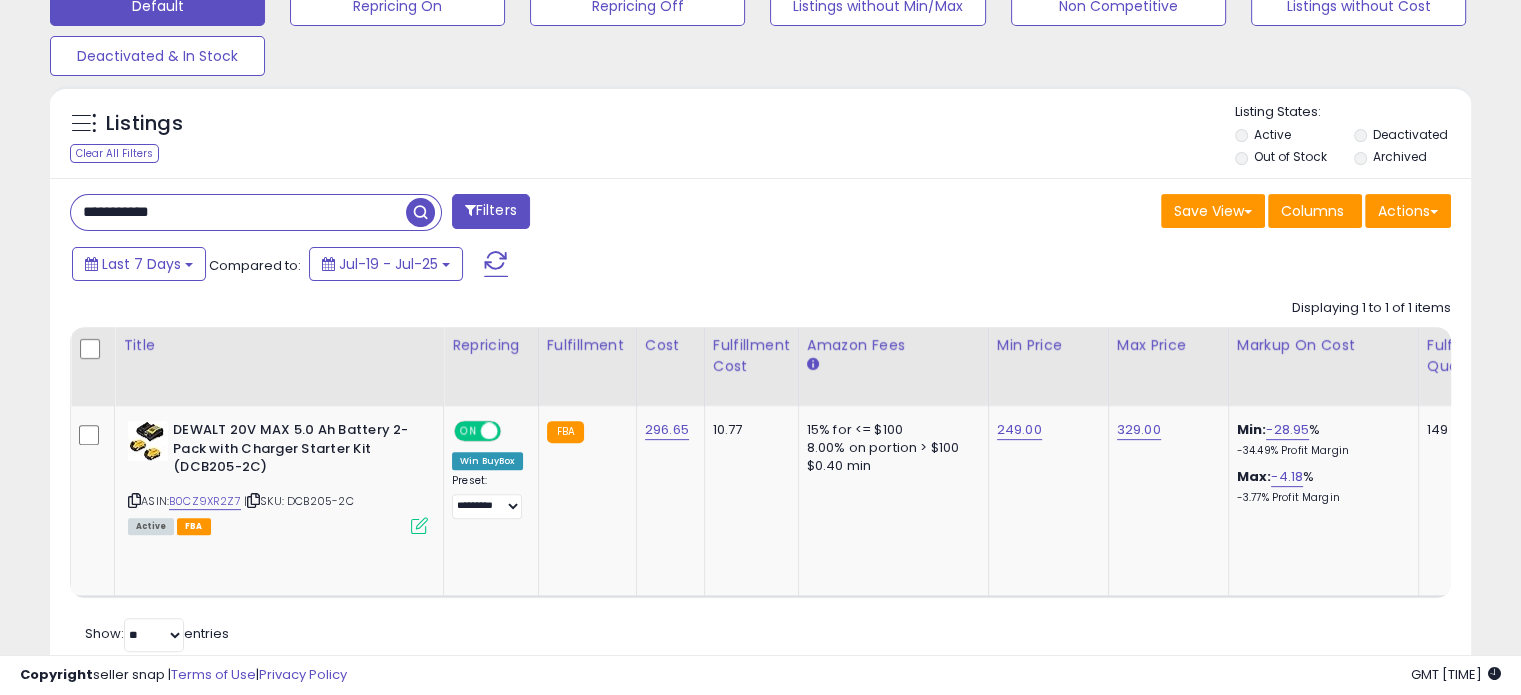 click on "**********" at bounding box center (238, 212) 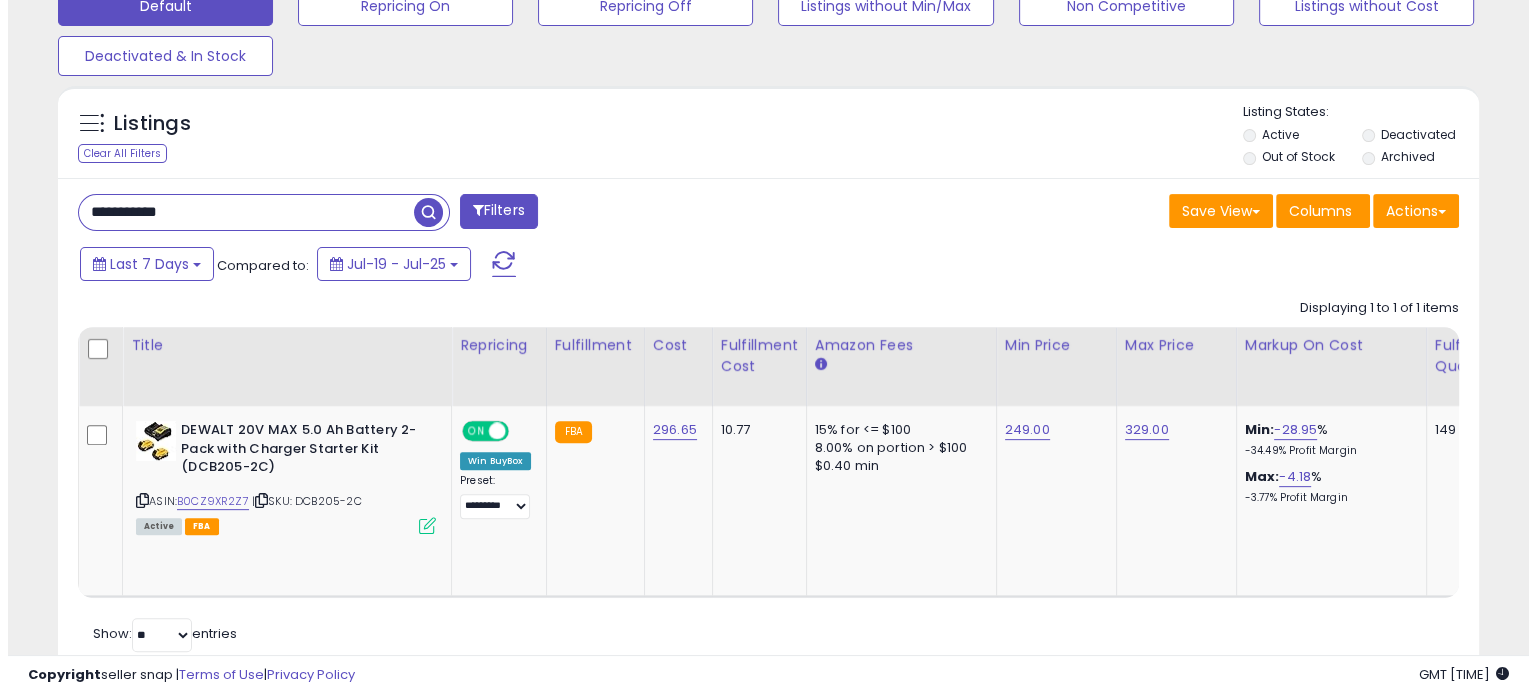 scroll, scrollTop: 524, scrollLeft: 0, axis: vertical 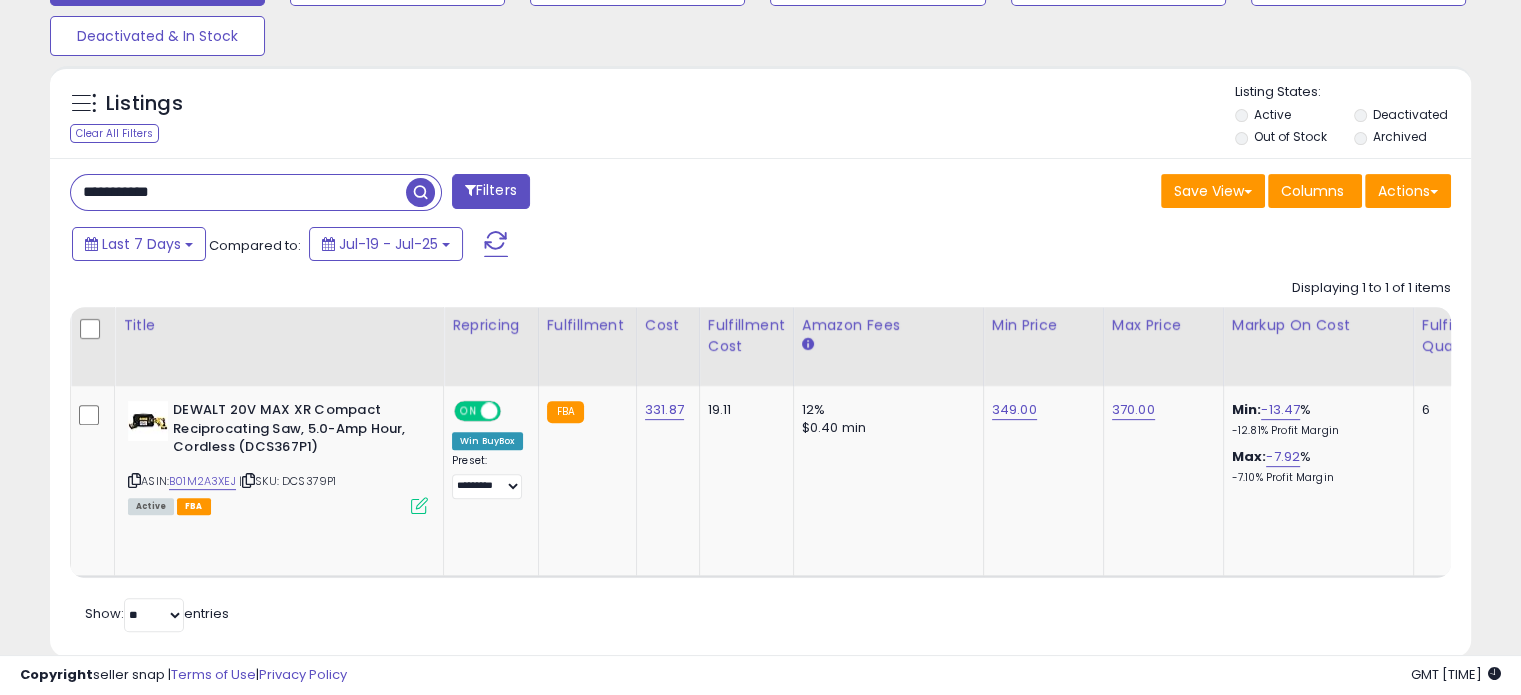 click on "**********" at bounding box center (760, 407) 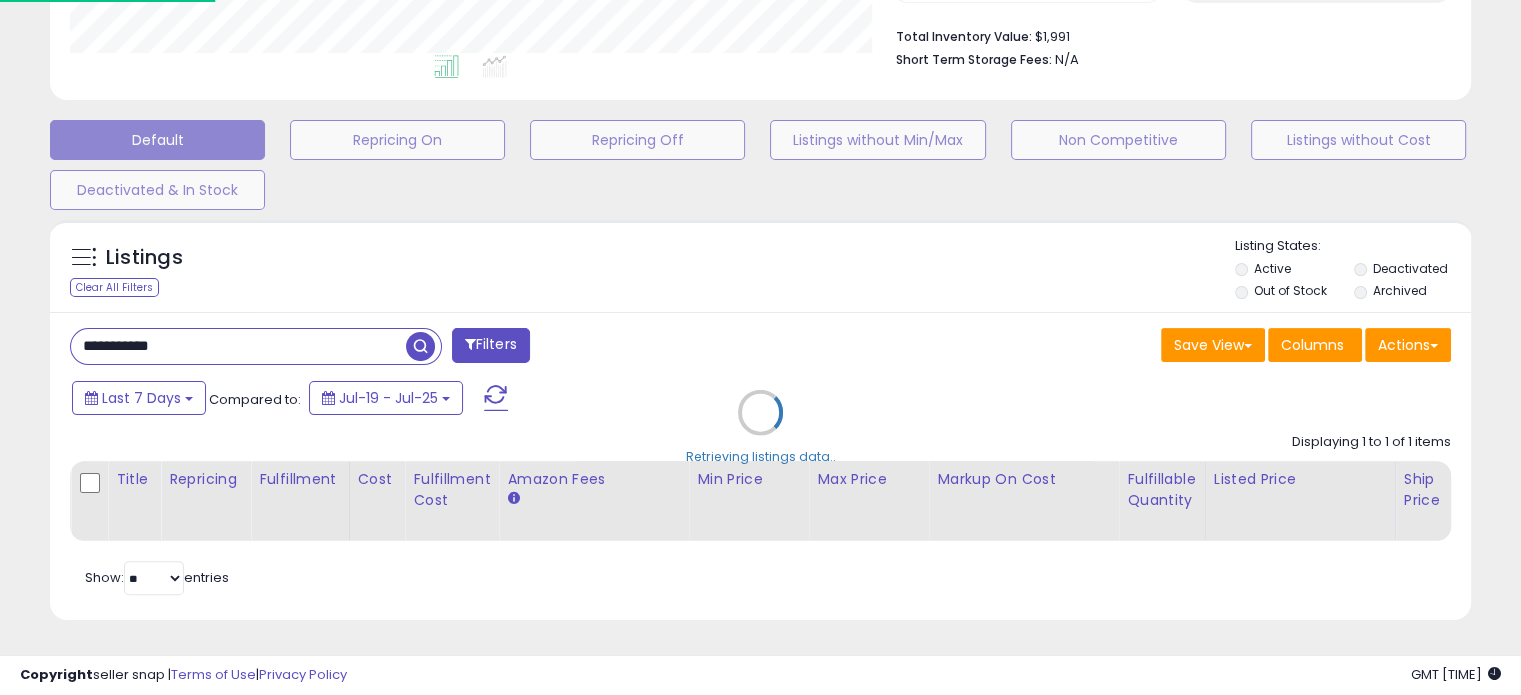 scroll, scrollTop: 999589, scrollLeft: 999168, axis: both 